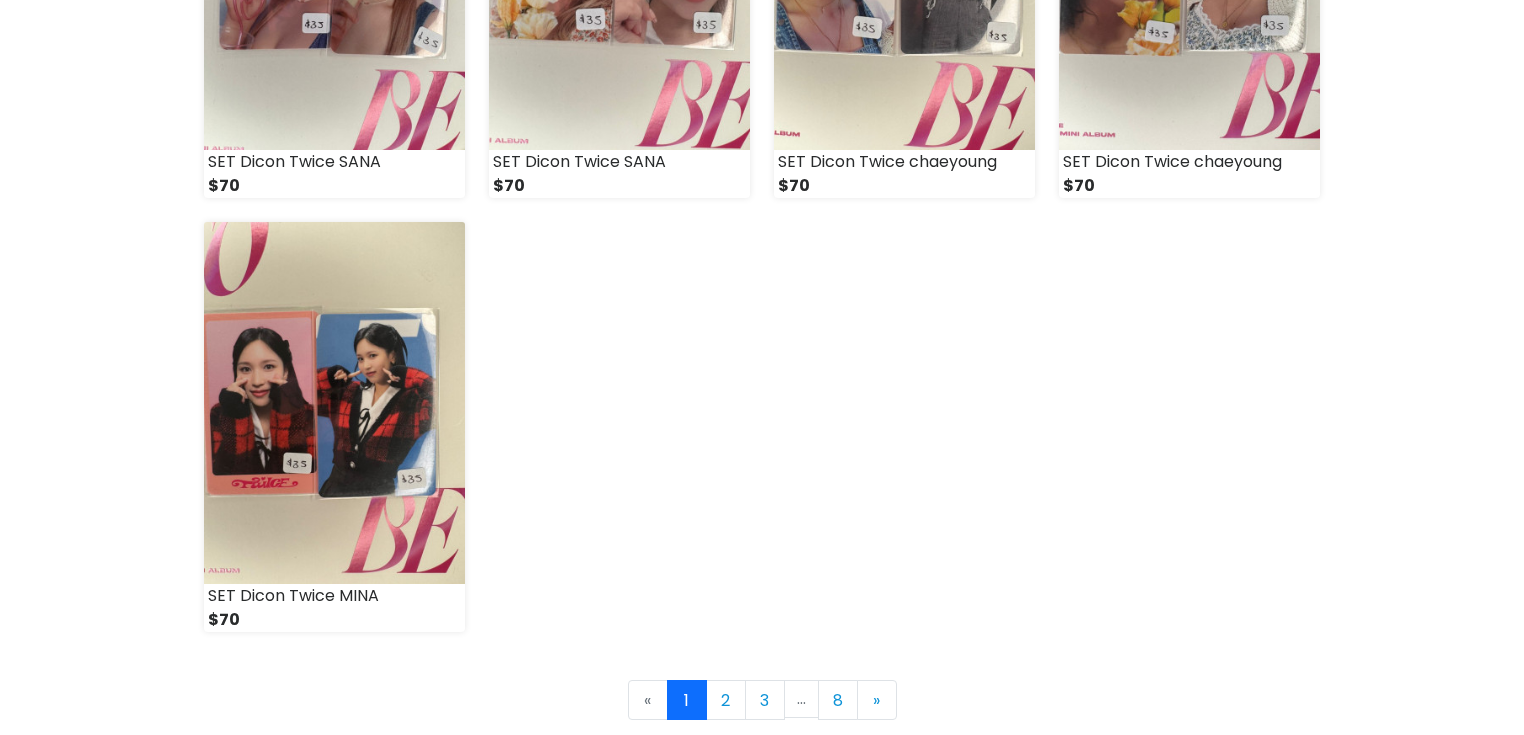 scroll, scrollTop: 3052, scrollLeft: 0, axis: vertical 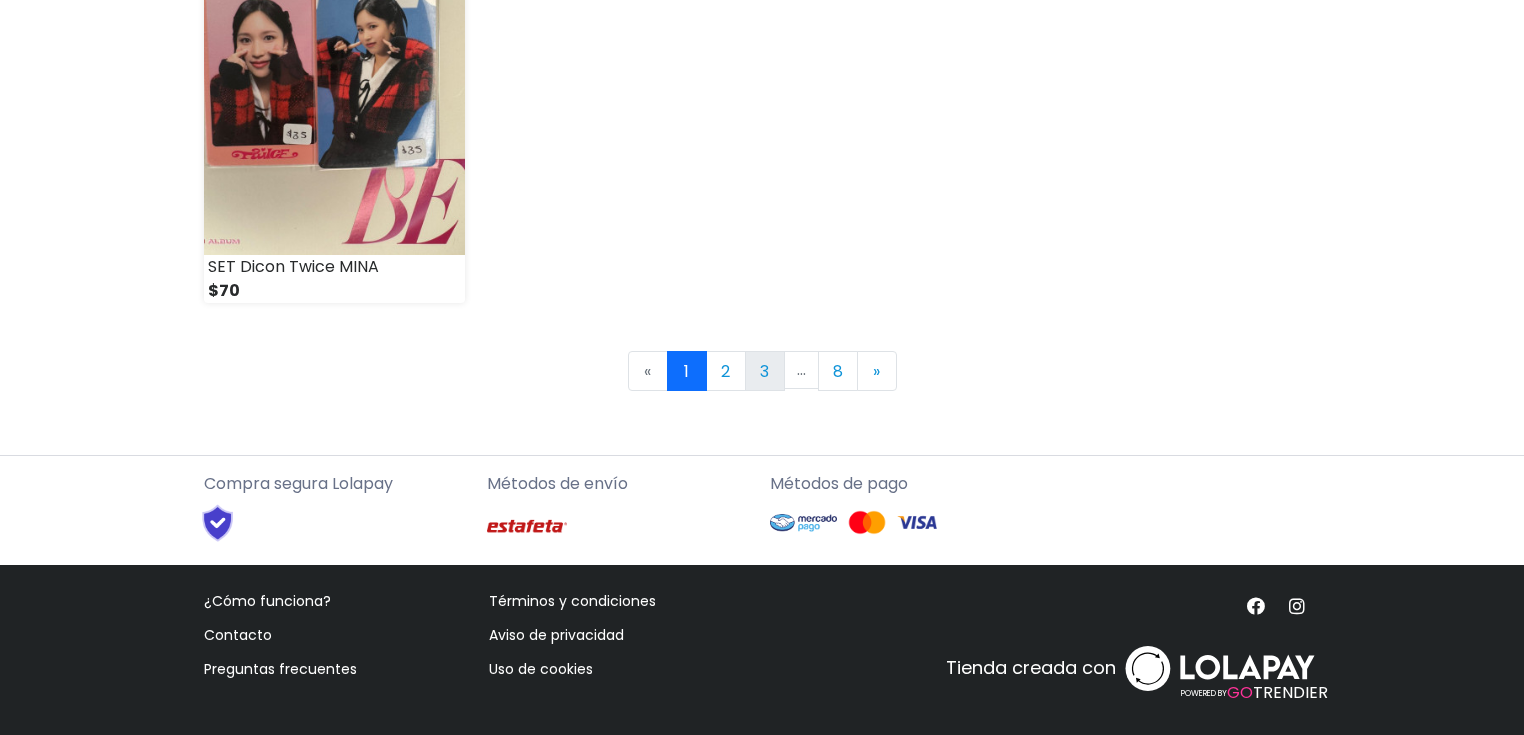 click on "3" at bounding box center [765, 371] 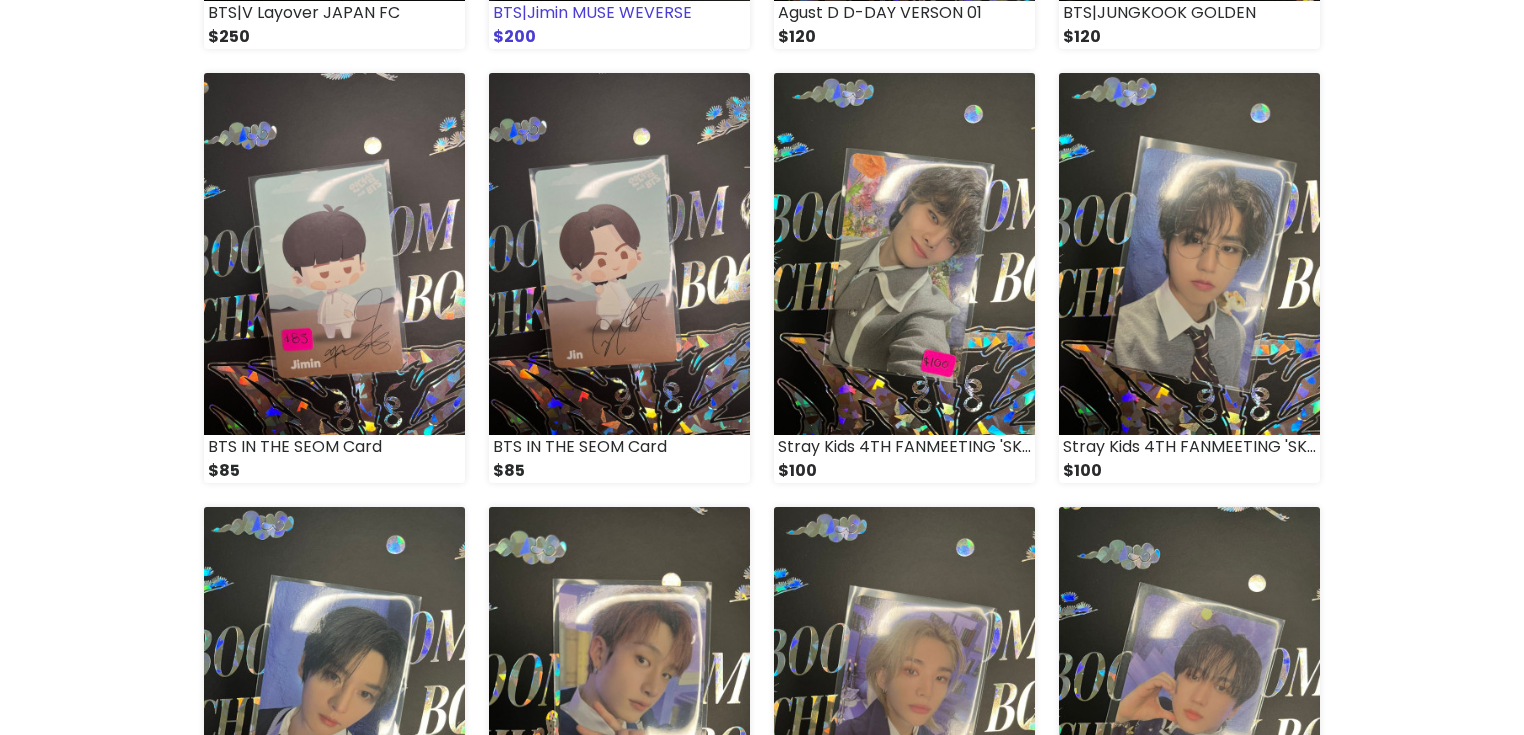scroll, scrollTop: 3052, scrollLeft: 0, axis: vertical 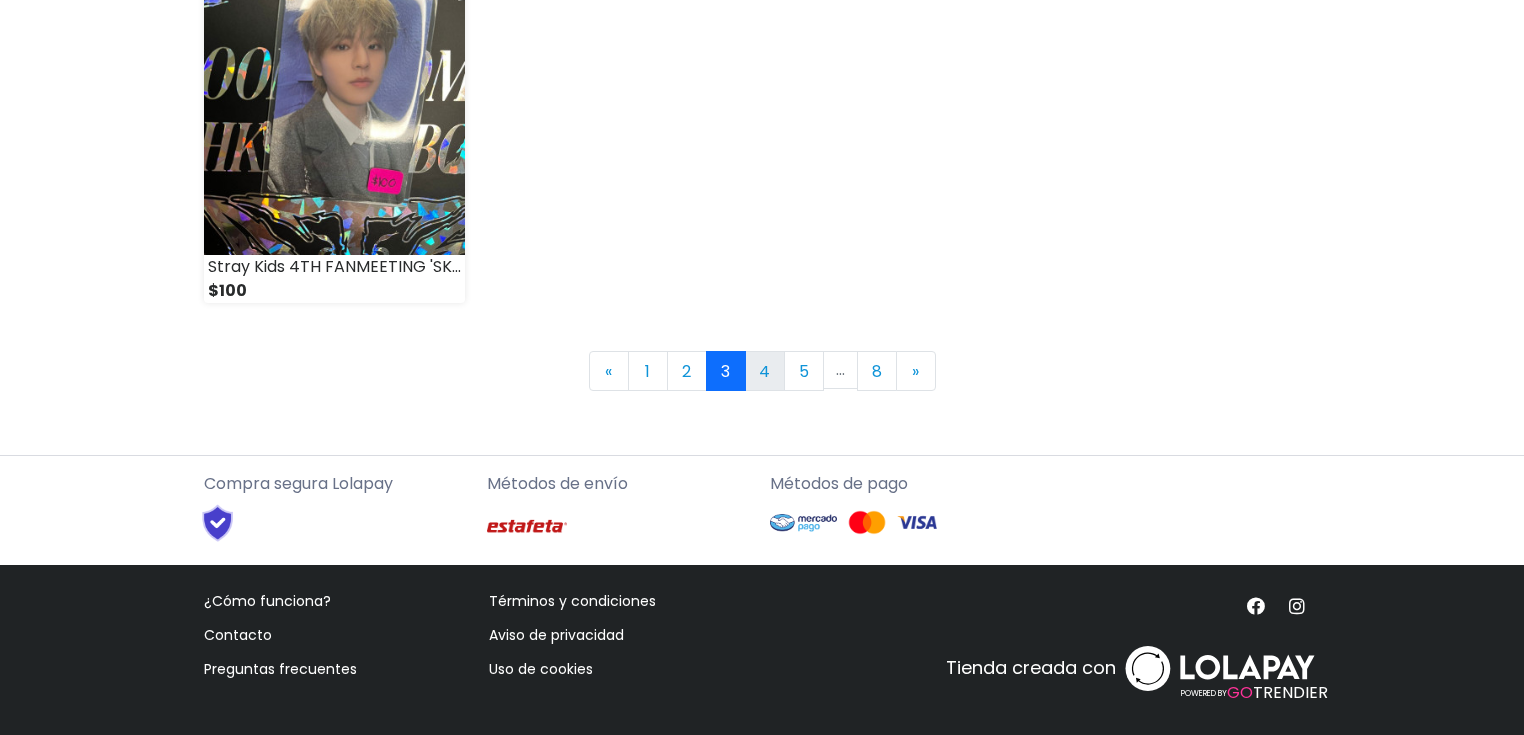 click on "4" at bounding box center (765, 371) 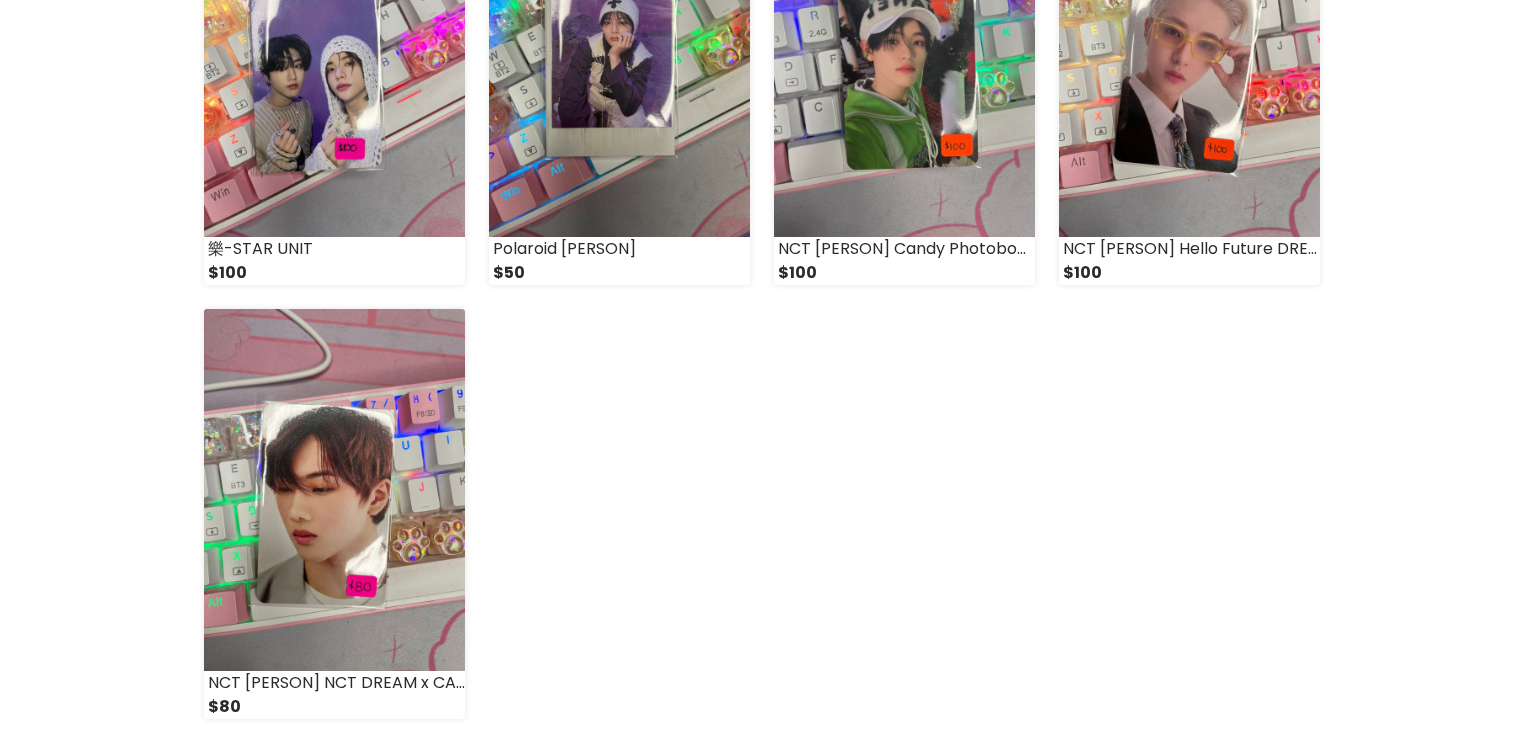 scroll, scrollTop: 2640, scrollLeft: 0, axis: vertical 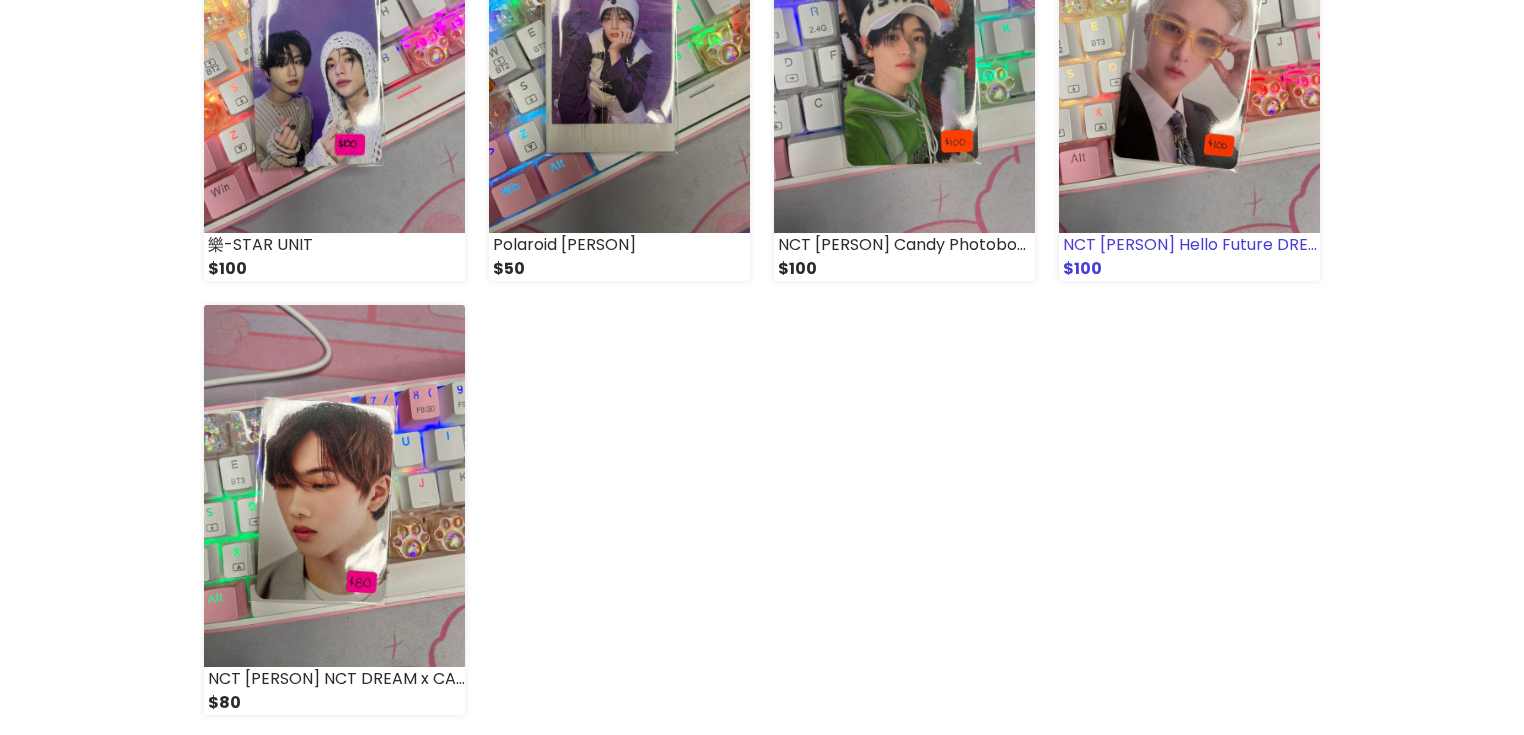 click at bounding box center [1189, 52] 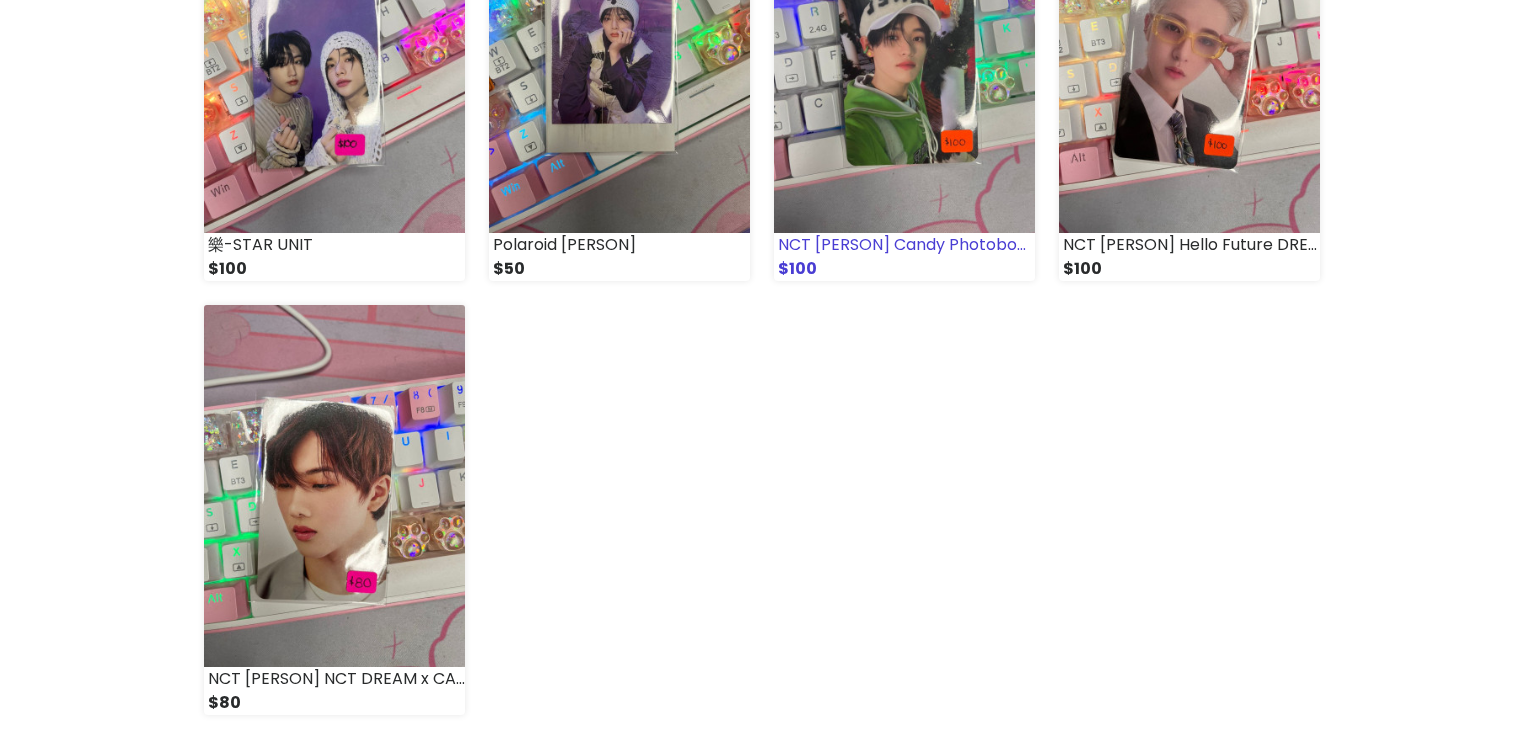 click at bounding box center [904, 52] 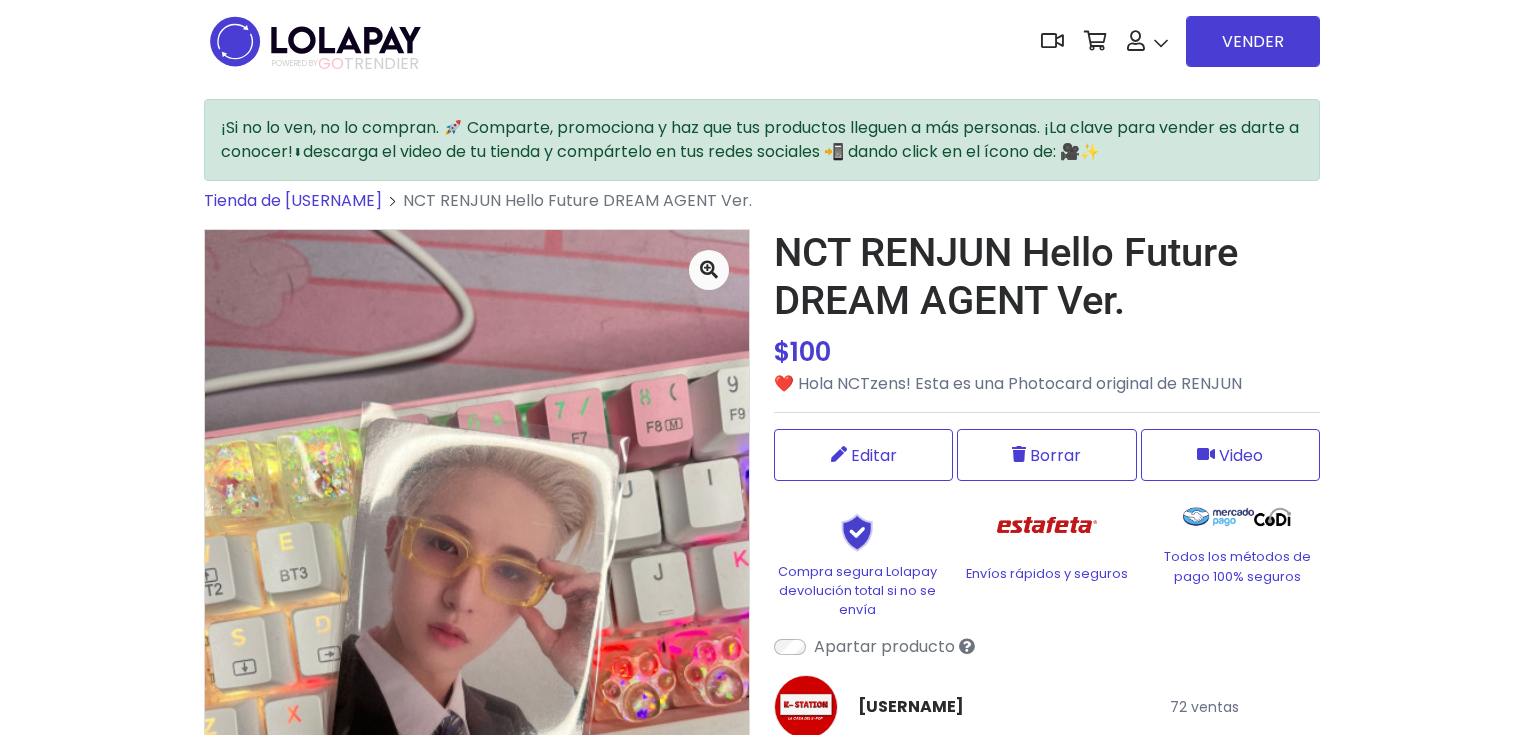 scroll, scrollTop: 0, scrollLeft: 0, axis: both 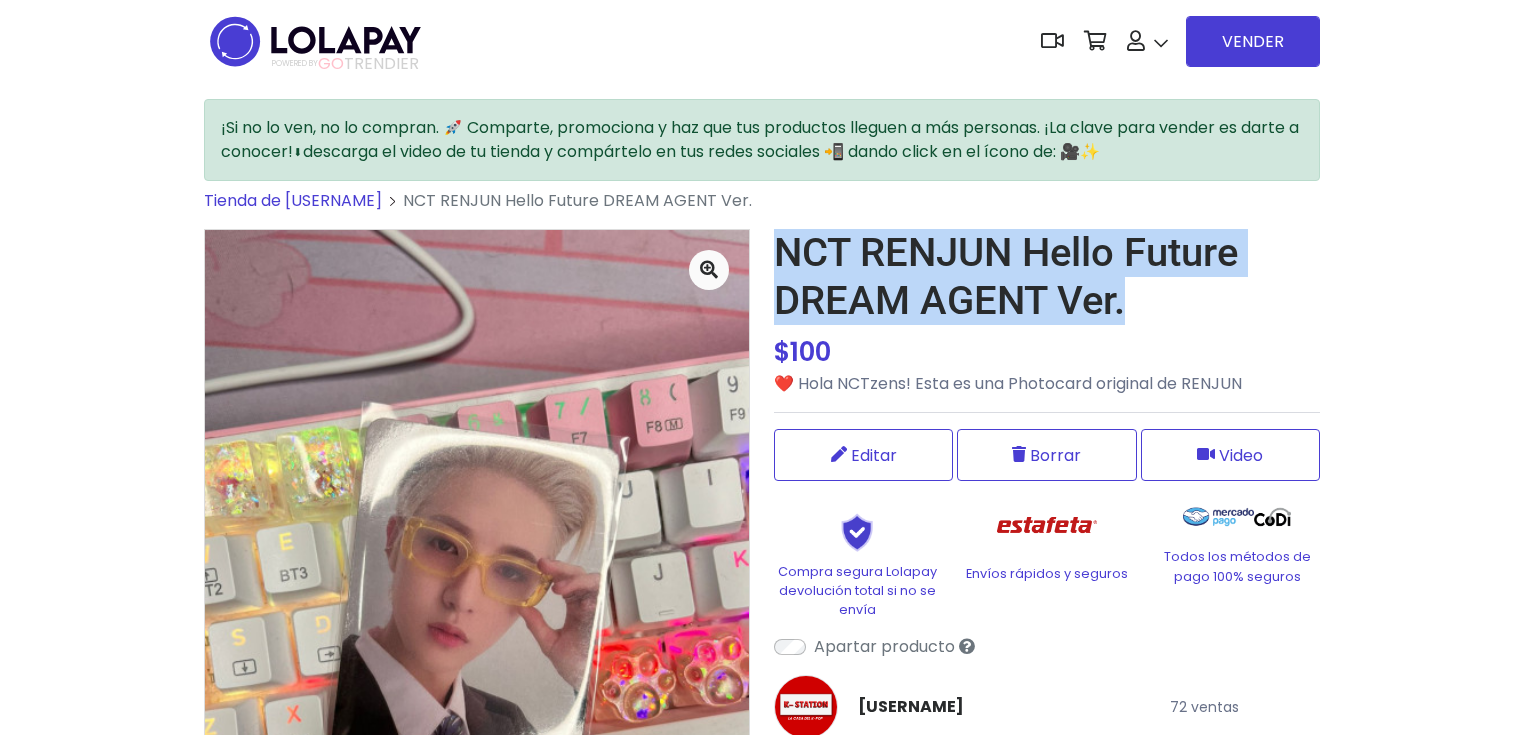 drag, startPoint x: 1132, startPoint y: 314, endPoint x: 784, endPoint y: 241, distance: 355.5742 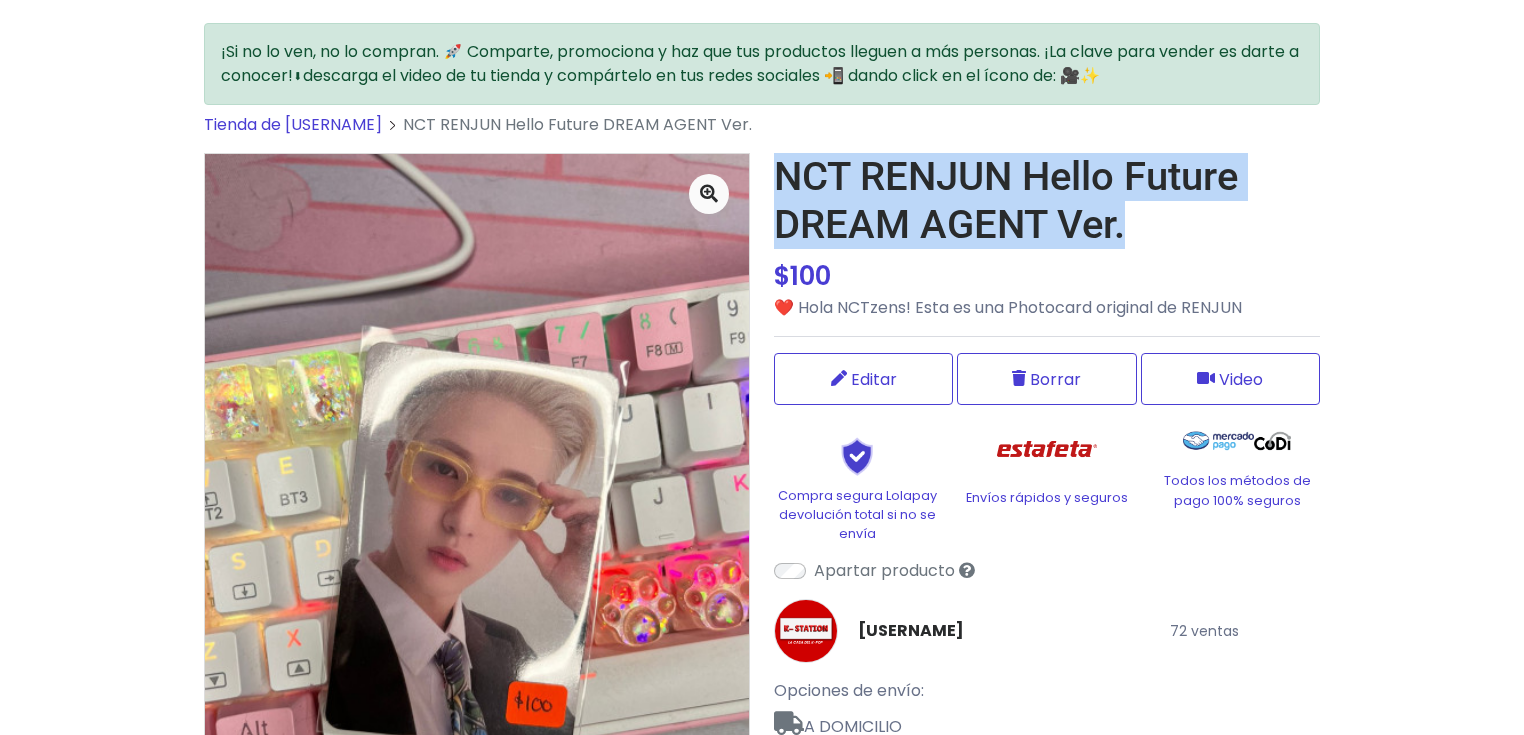 scroll, scrollTop: 256, scrollLeft: 0, axis: vertical 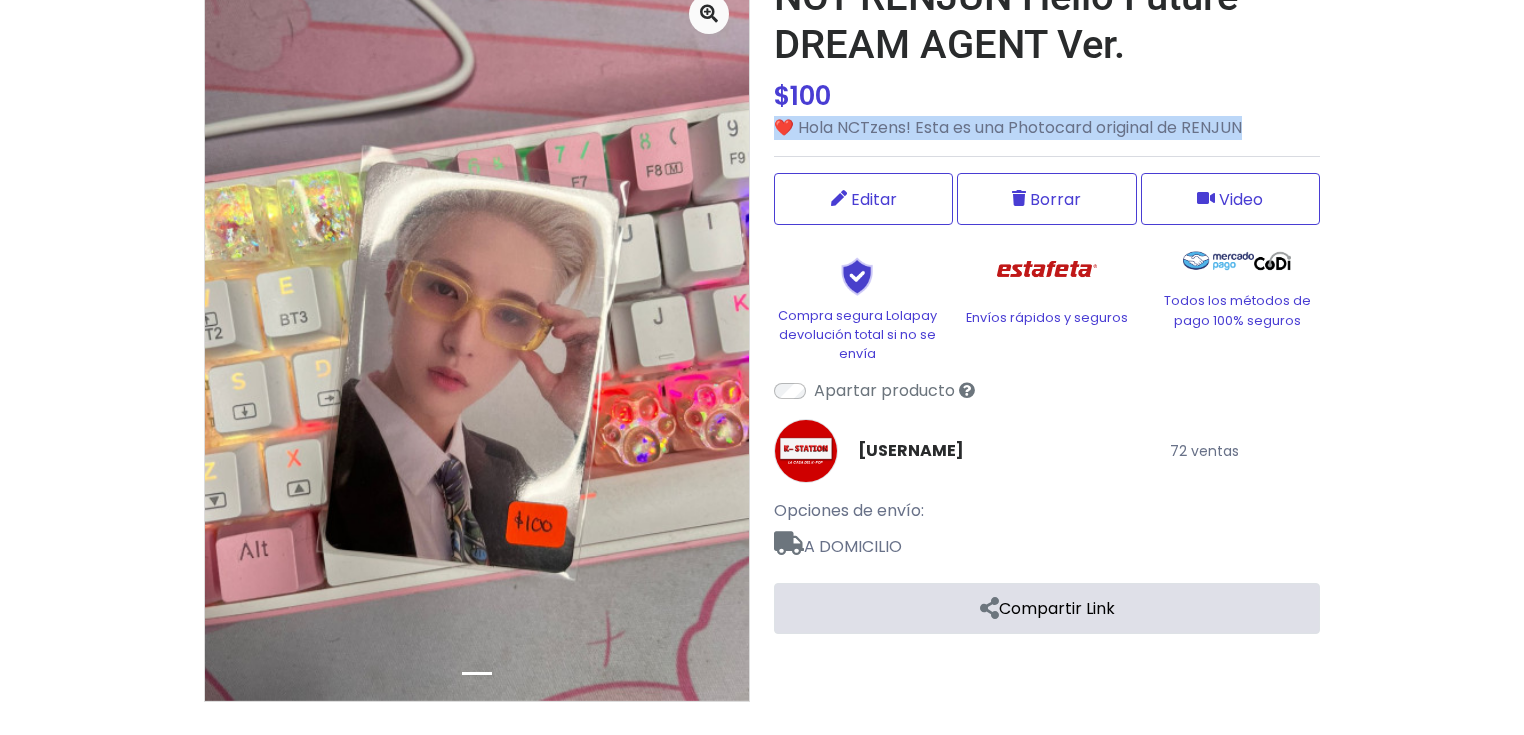 drag, startPoint x: 1234, startPoint y: 126, endPoint x: 772, endPoint y: 127, distance: 462.00107 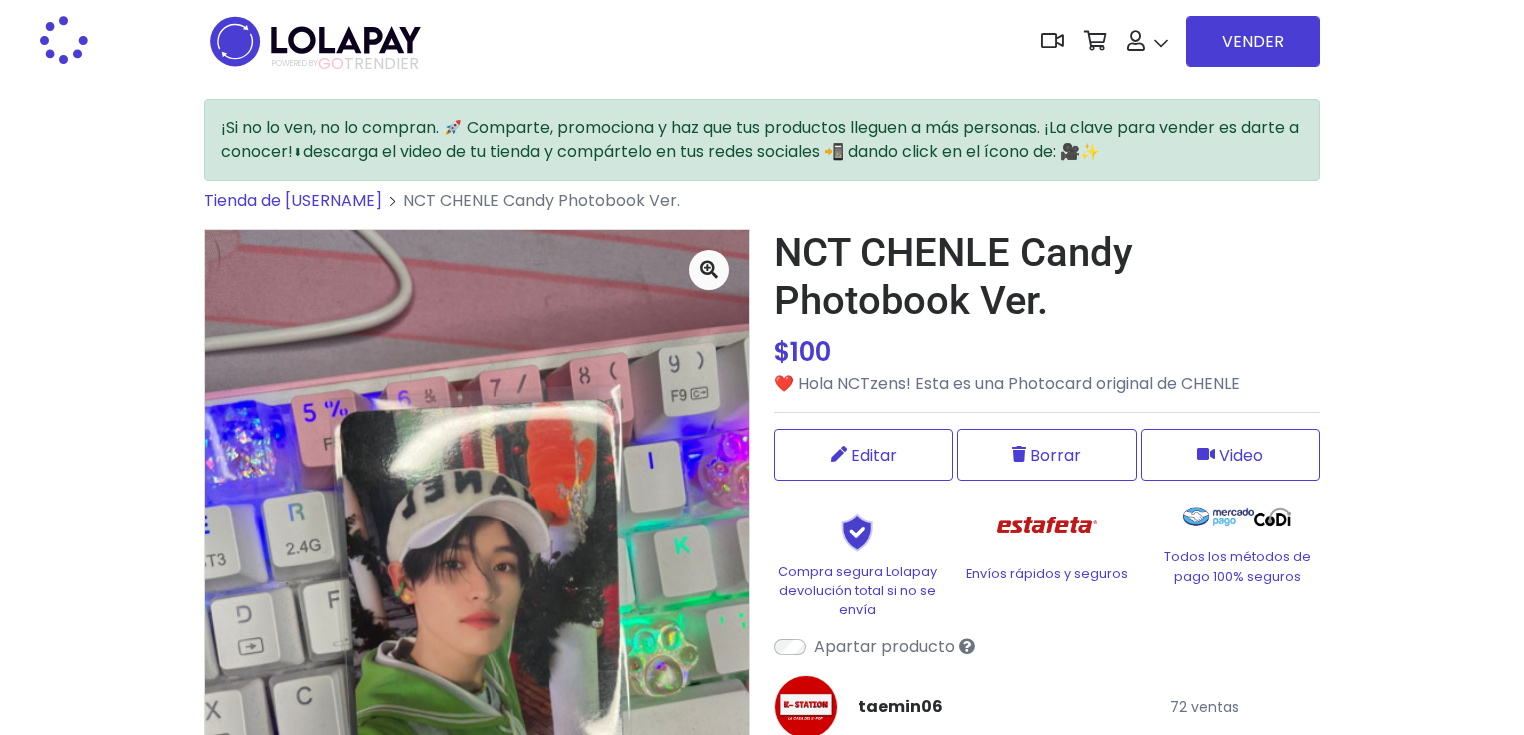 scroll, scrollTop: 0, scrollLeft: 0, axis: both 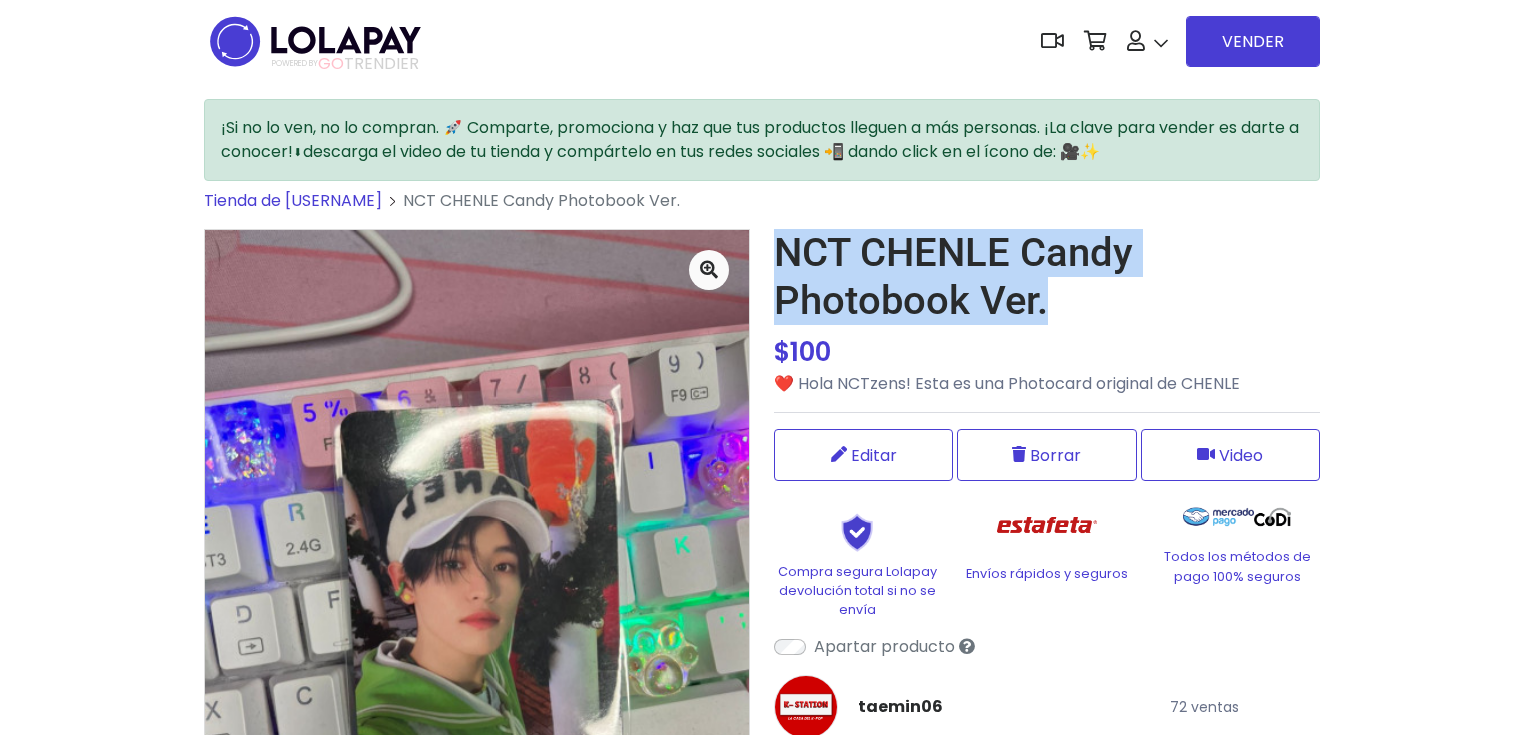 drag, startPoint x: 830, startPoint y: 274, endPoint x: 1045, endPoint y: 308, distance: 217.67177 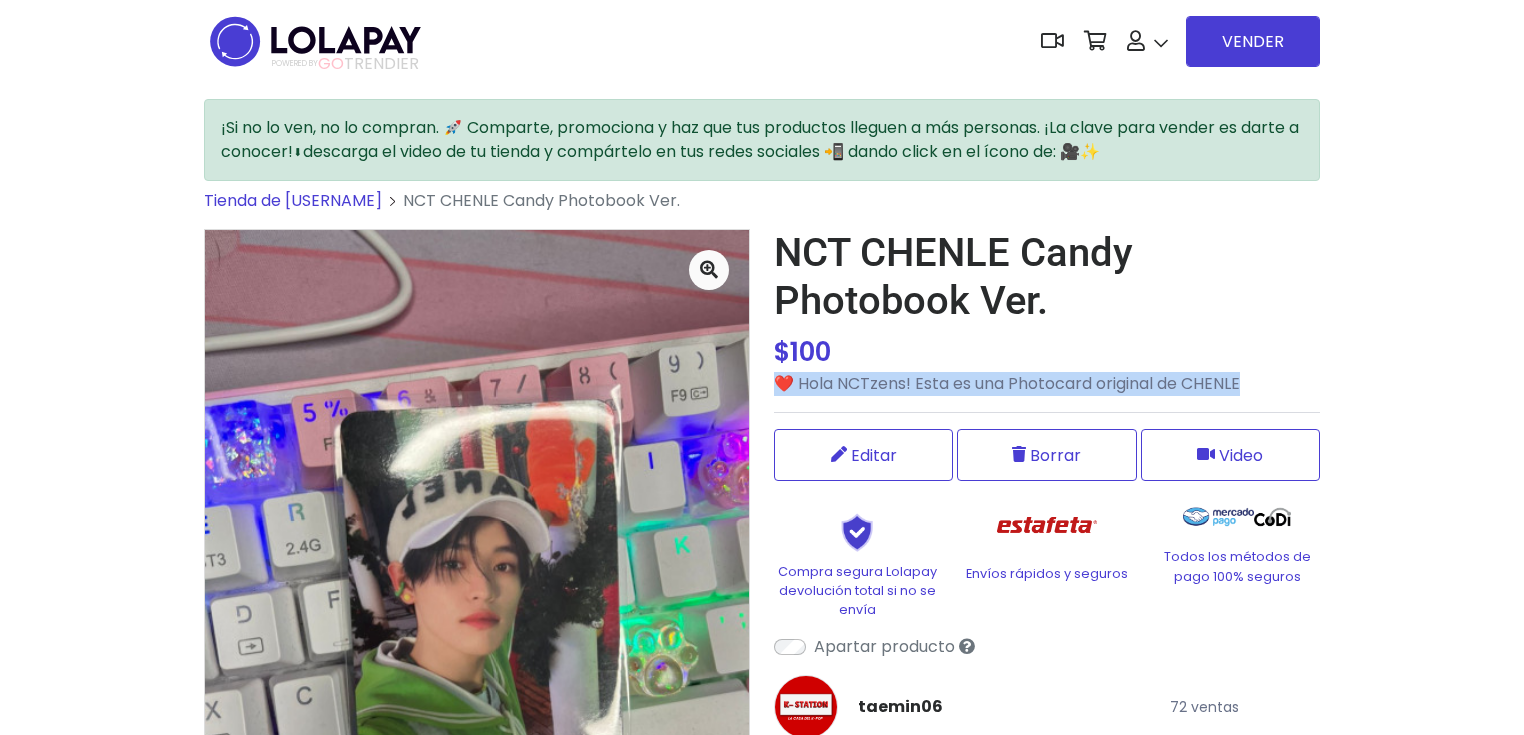 drag, startPoint x: 1263, startPoint y: 381, endPoint x: 777, endPoint y: 384, distance: 486.00925 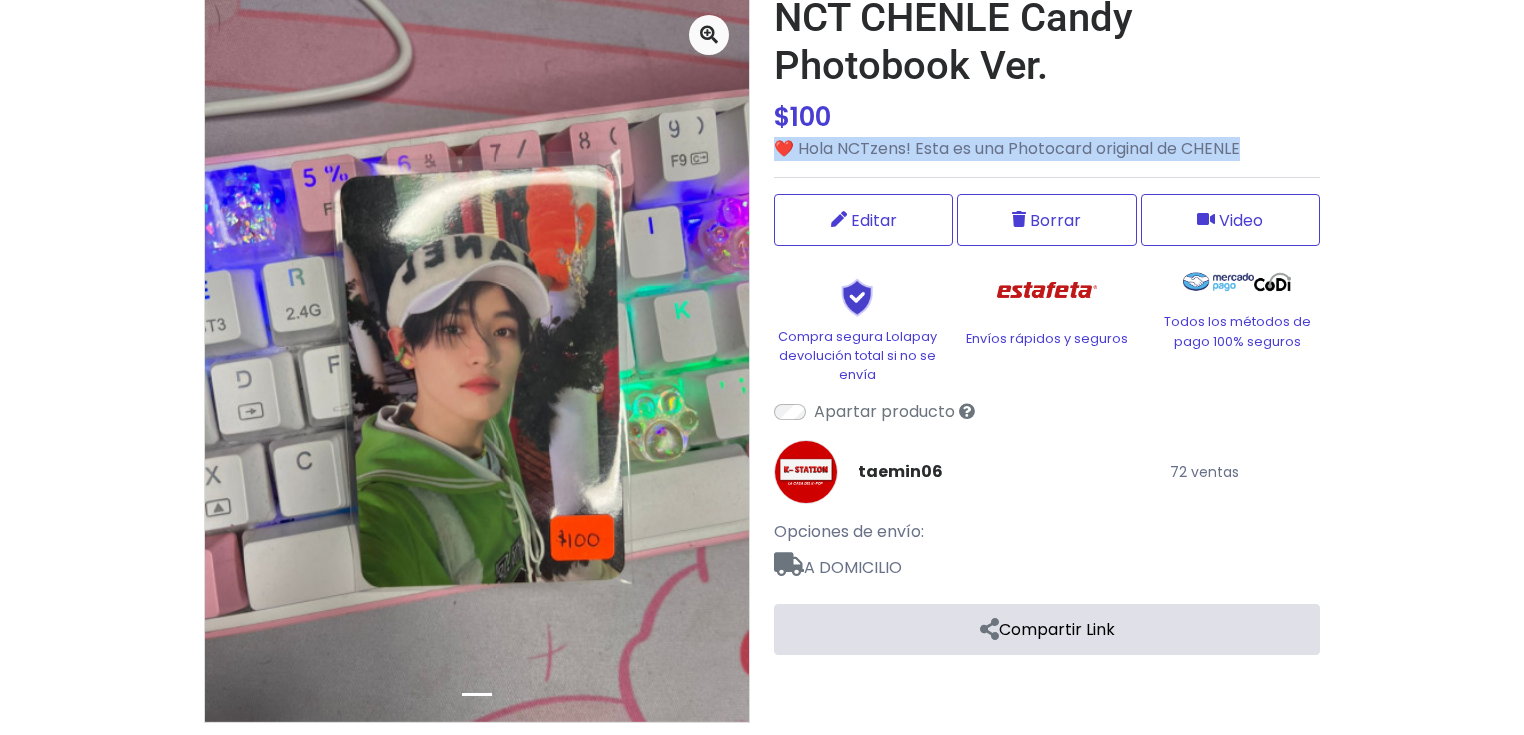 scroll, scrollTop: 256, scrollLeft: 0, axis: vertical 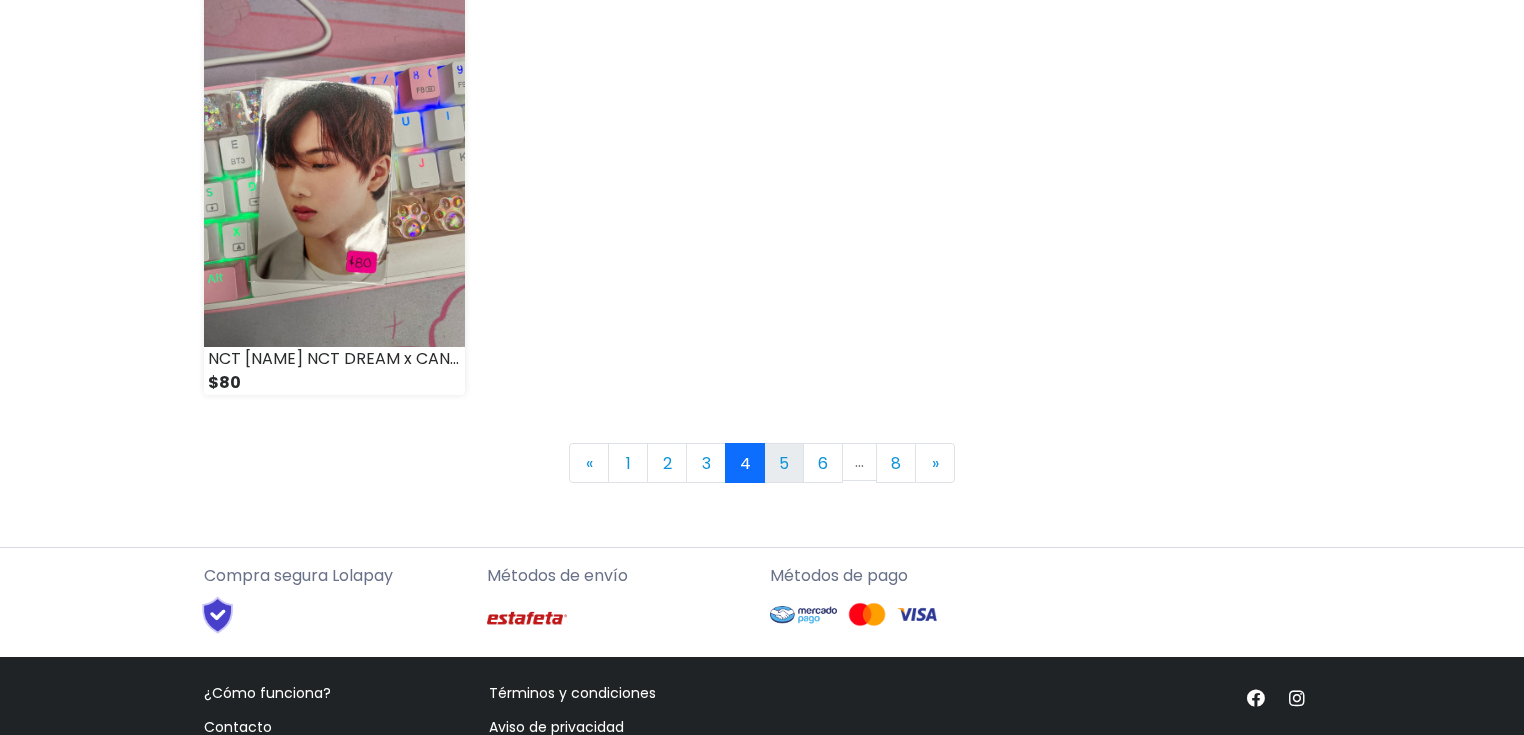 click on "5" at bounding box center [784, 463] 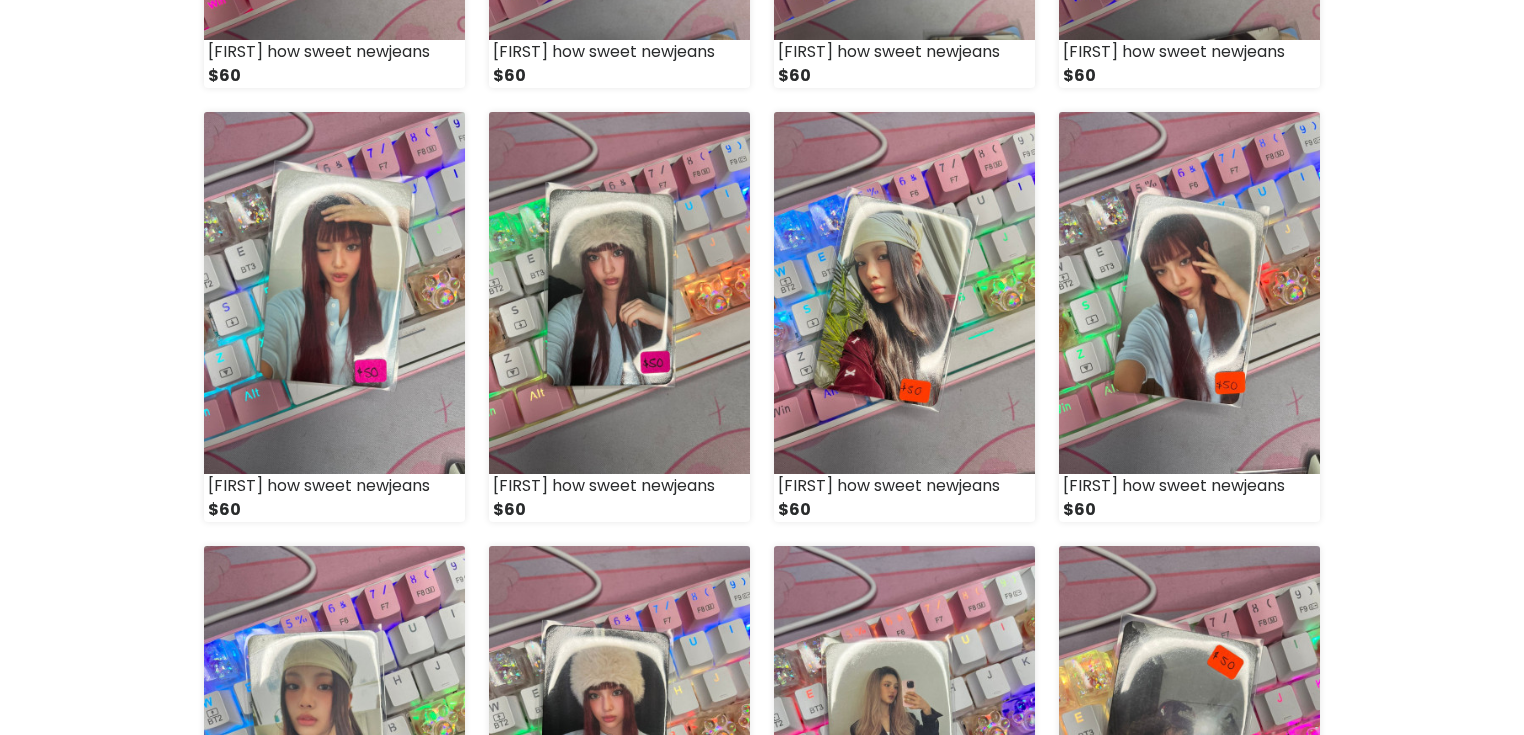 scroll, scrollTop: 1440, scrollLeft: 0, axis: vertical 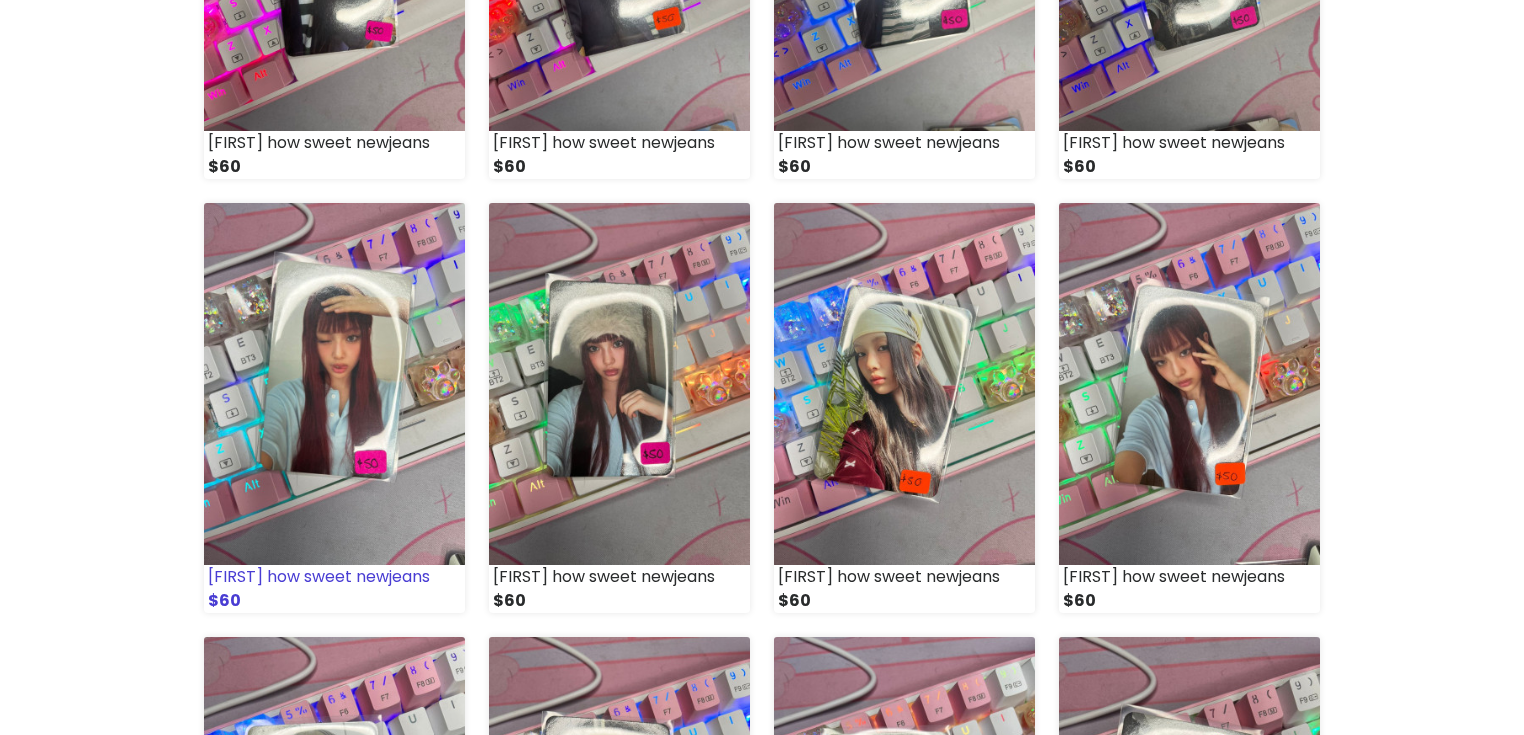 click at bounding box center (334, 384) 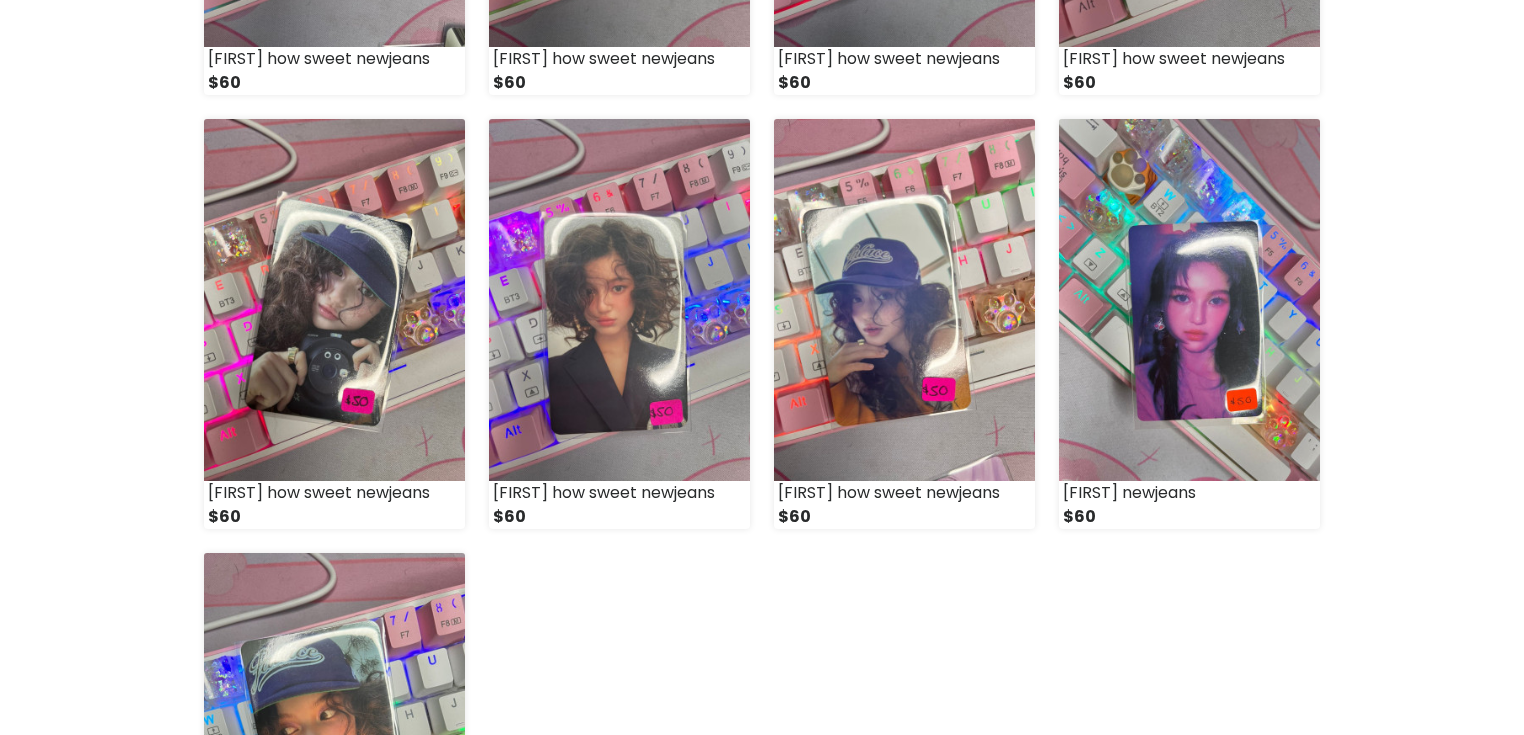 scroll, scrollTop: 2400, scrollLeft: 0, axis: vertical 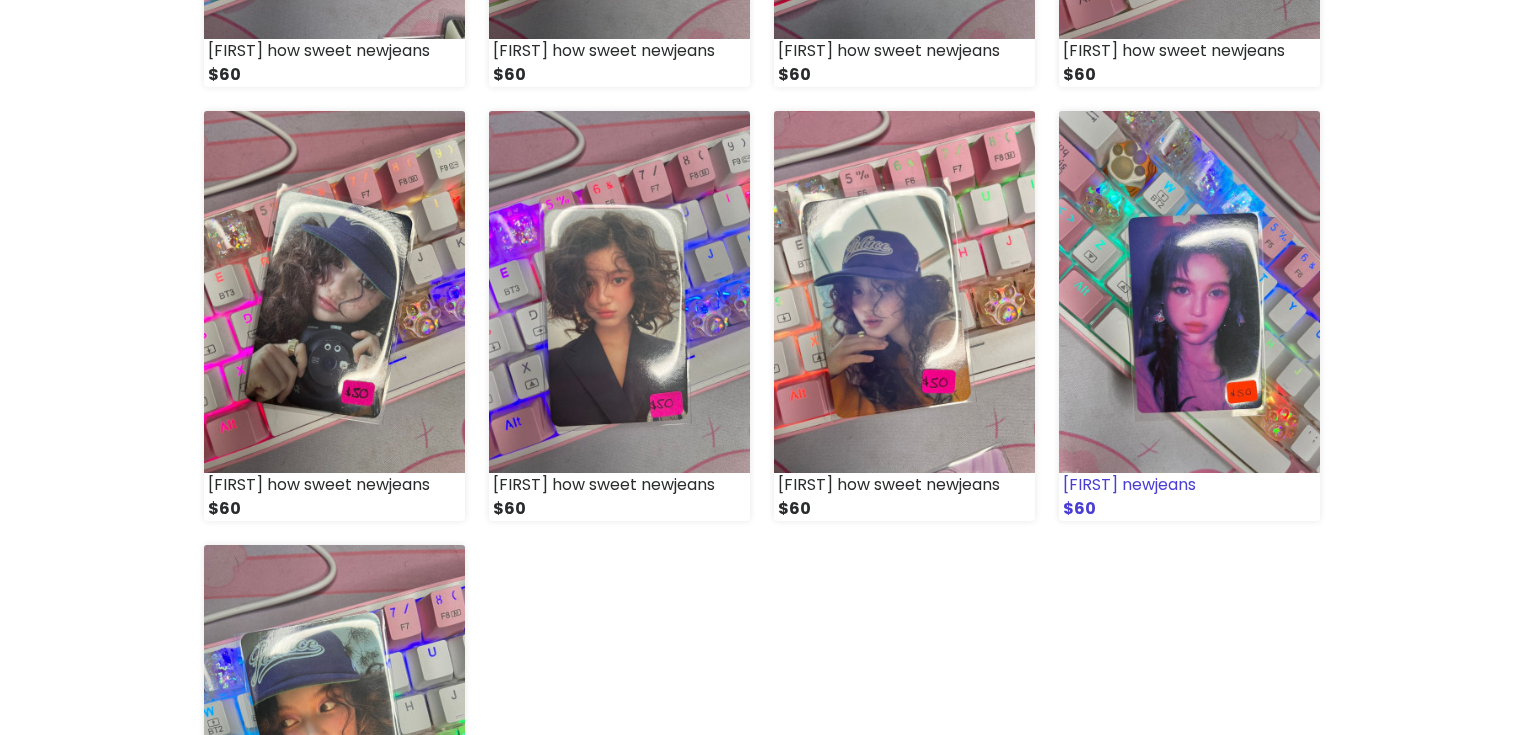 click at bounding box center [1189, 292] 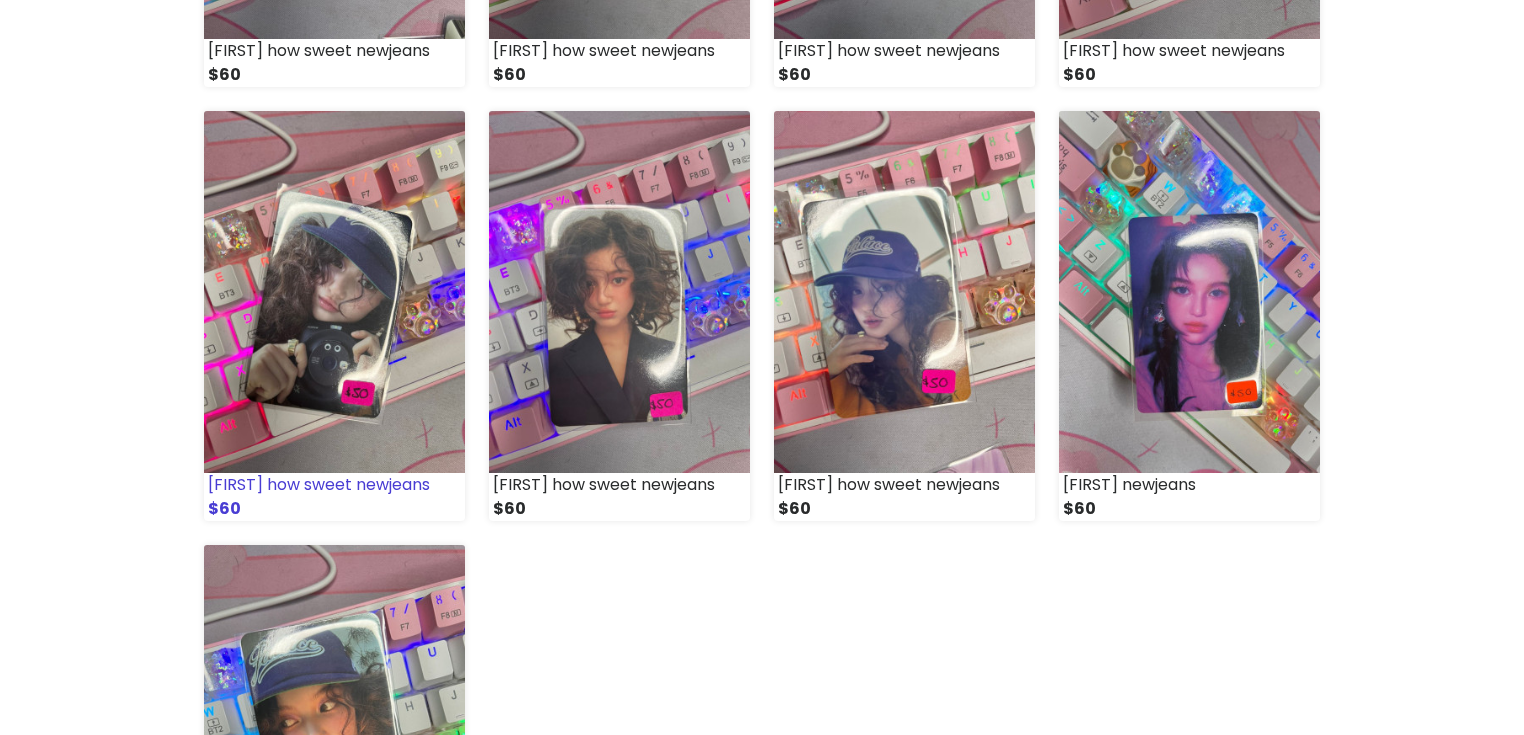 click at bounding box center [334, 292] 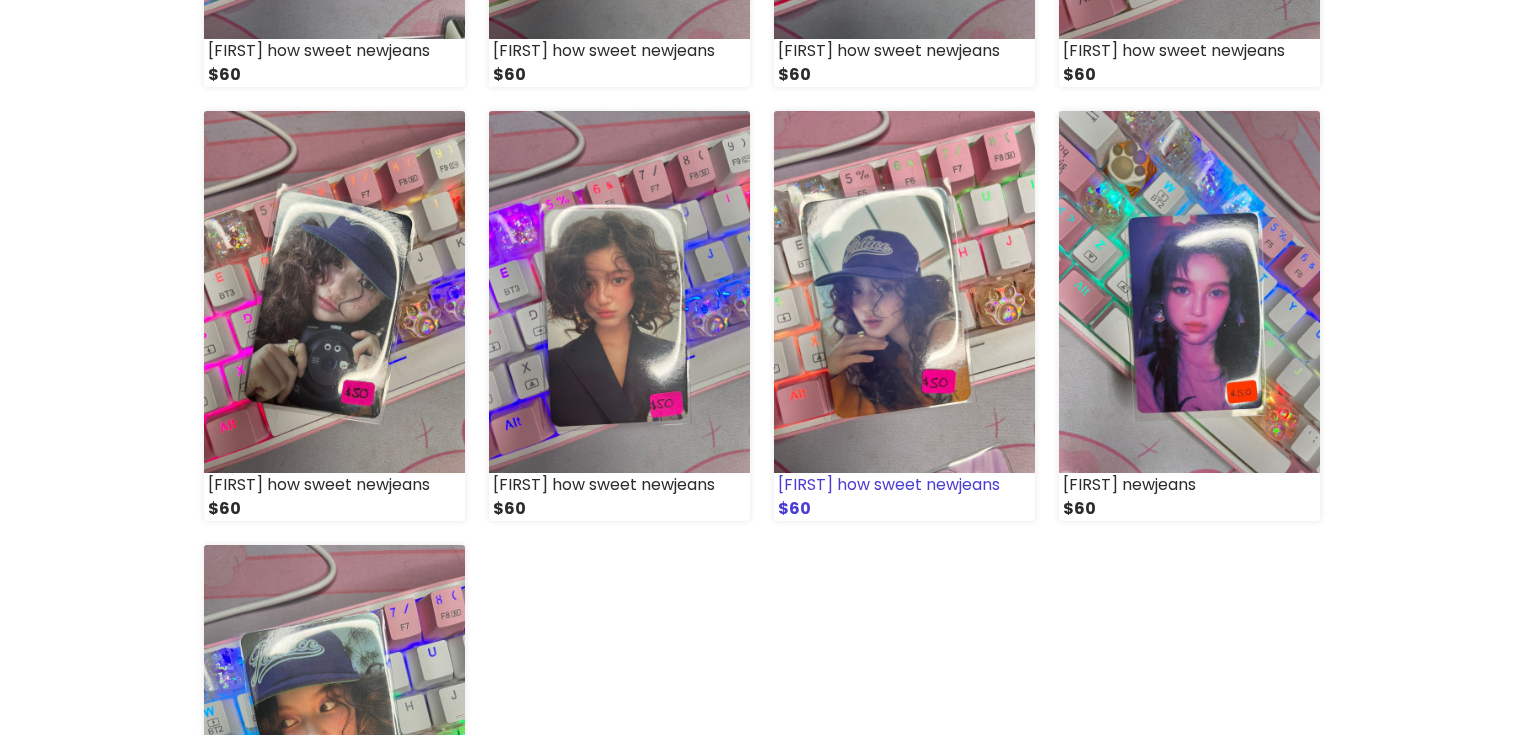 click at bounding box center [904, 292] 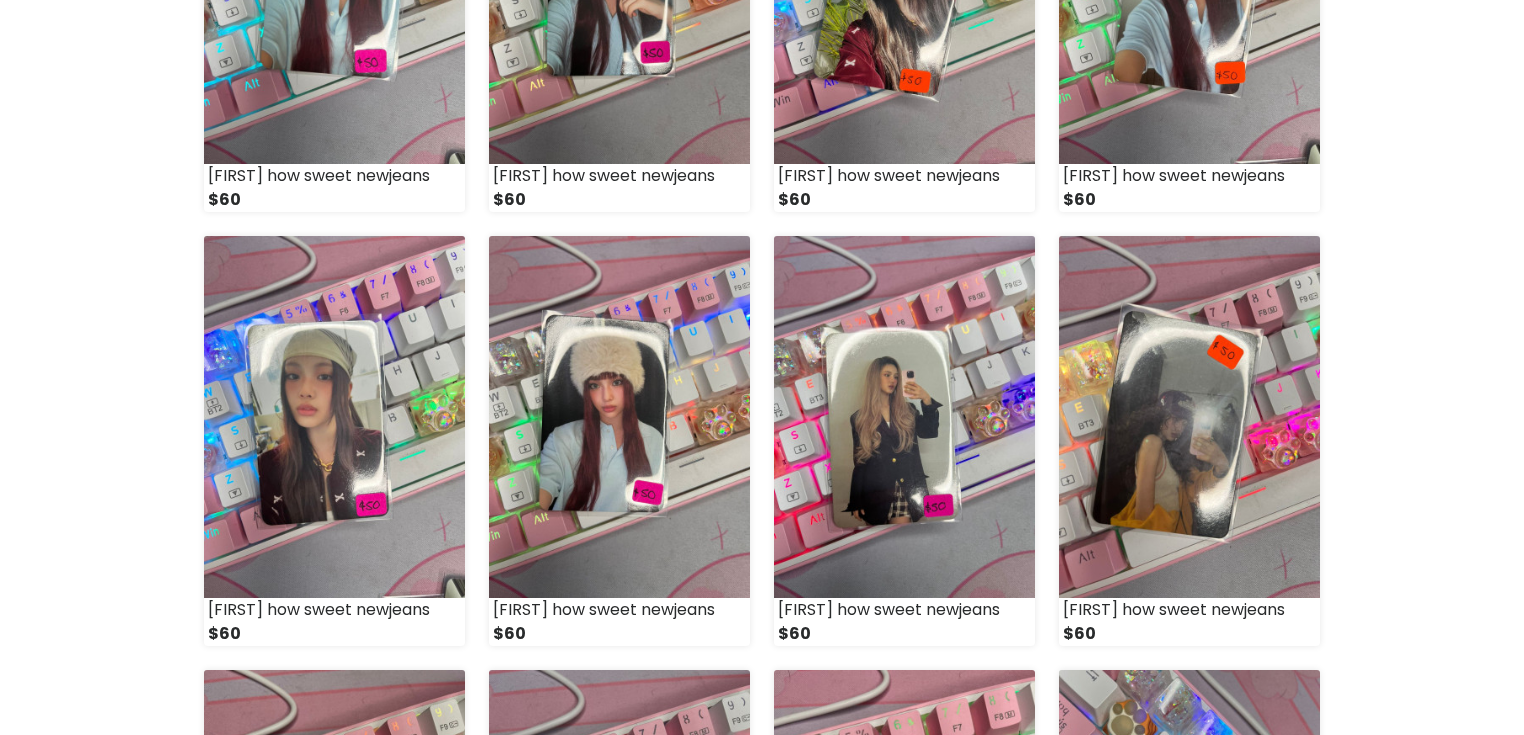 scroll, scrollTop: 1760, scrollLeft: 0, axis: vertical 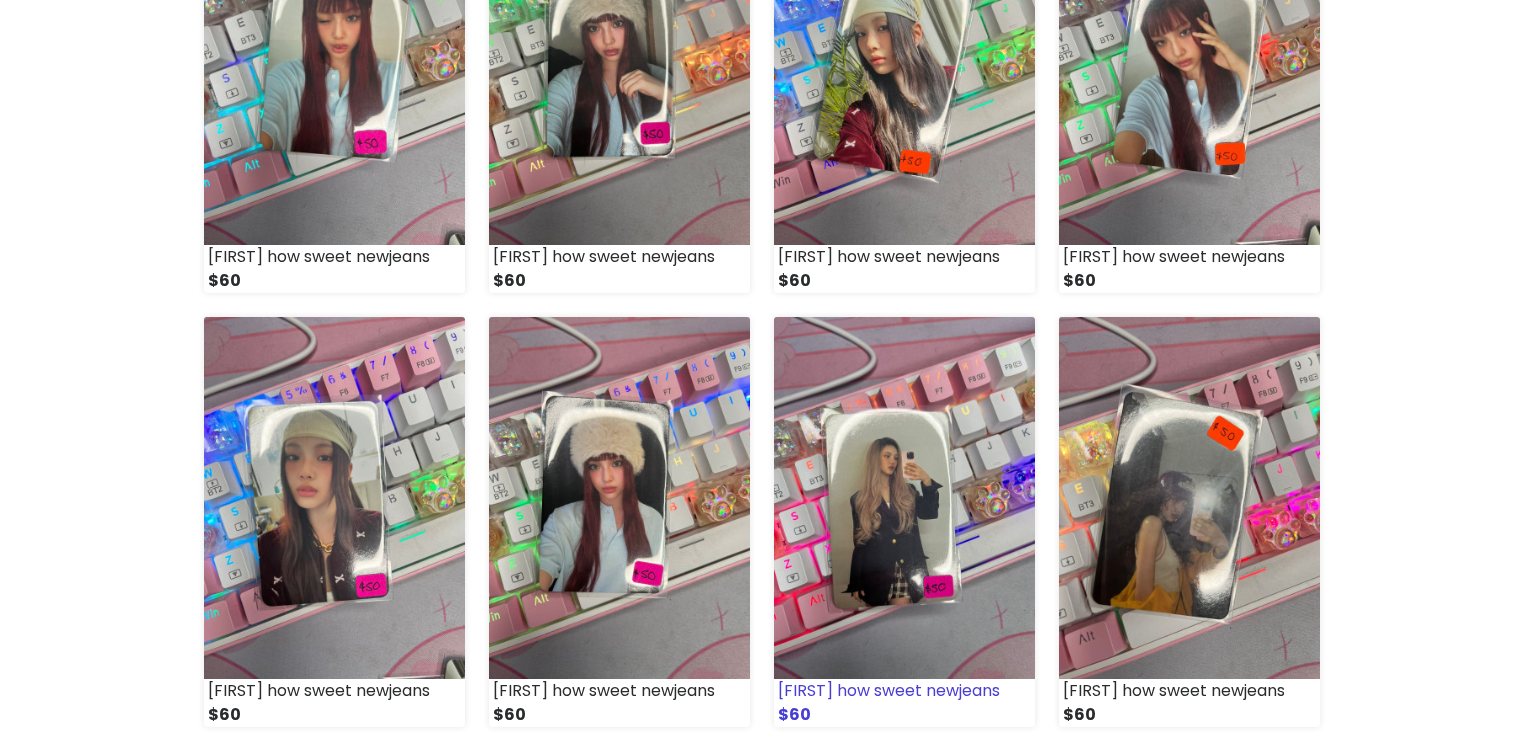 click at bounding box center (904, 498) 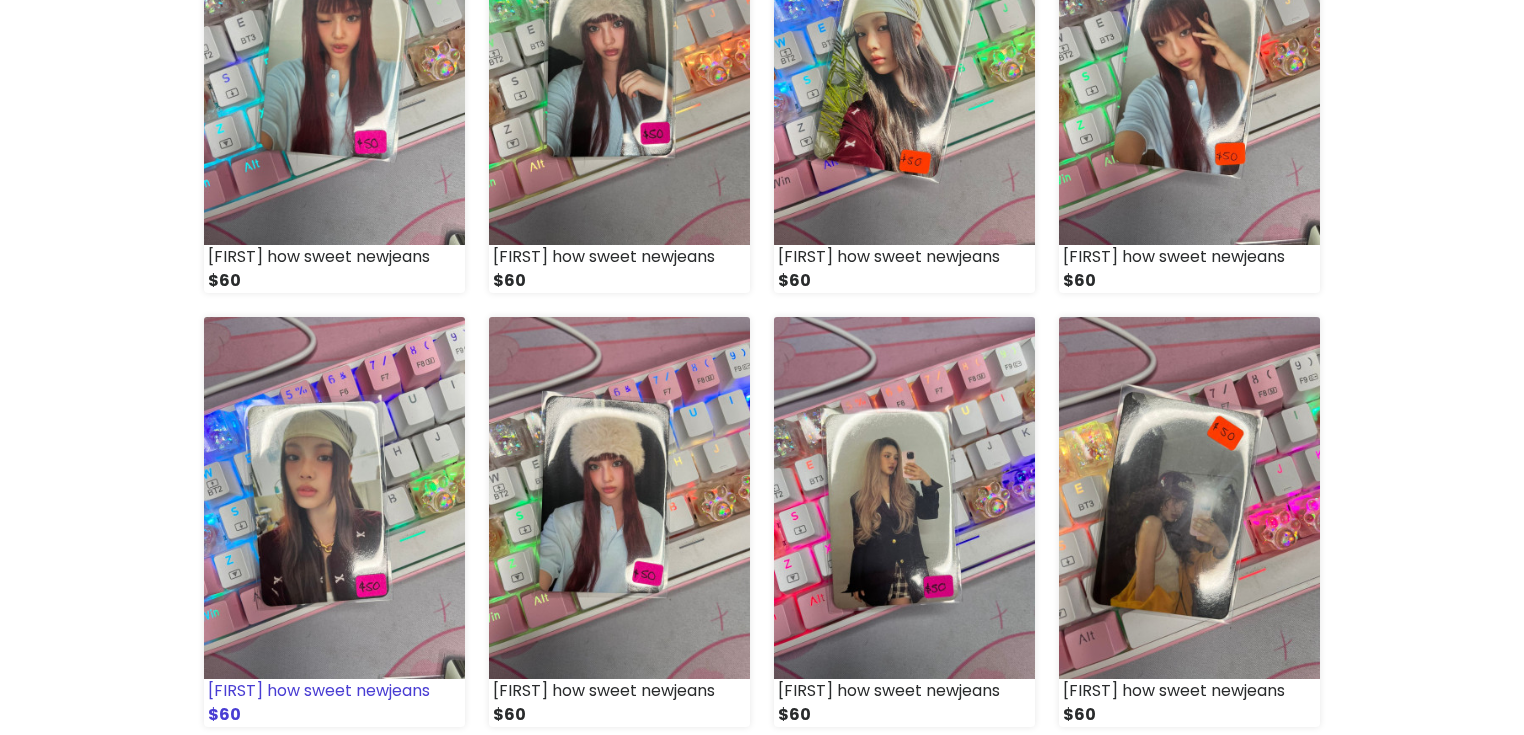 click at bounding box center (334, 498) 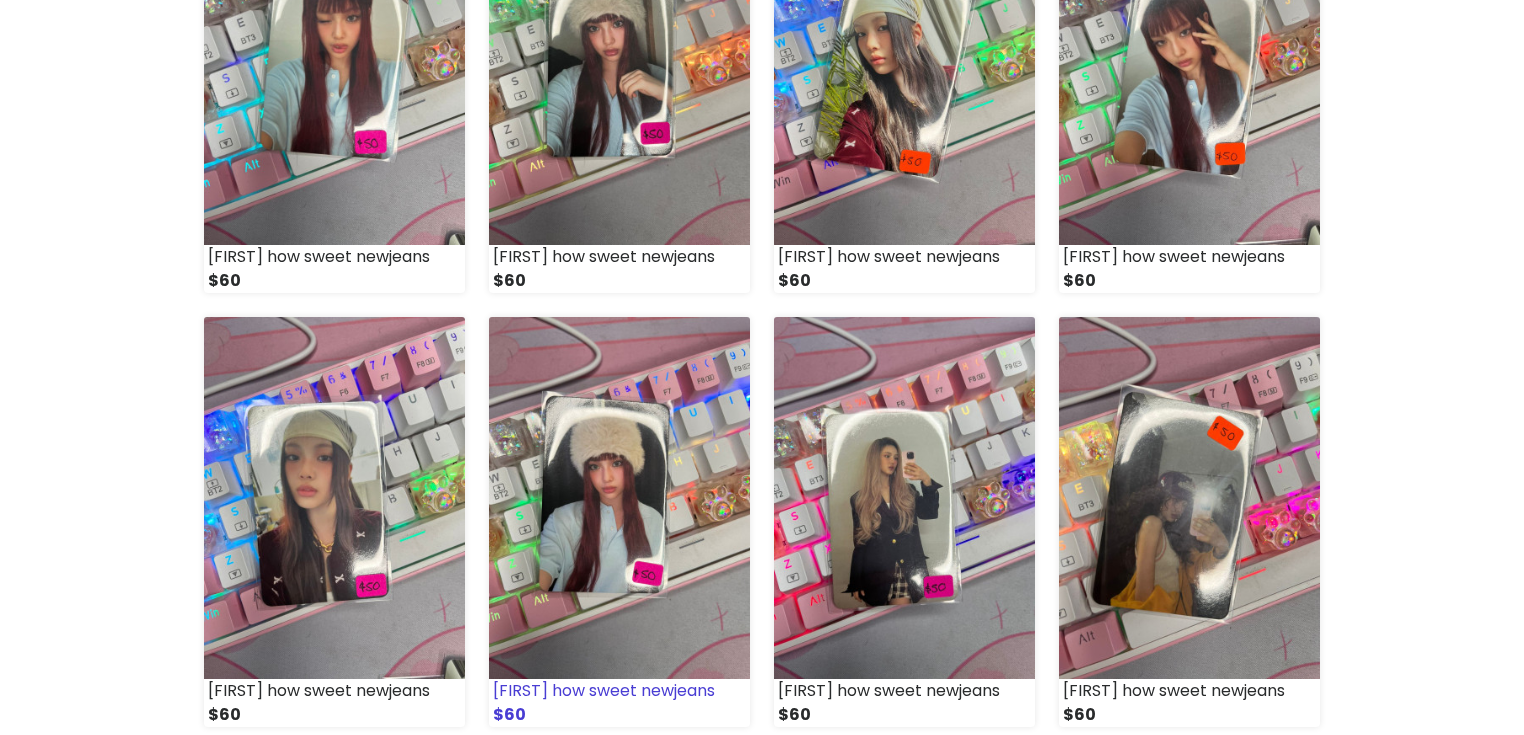 click at bounding box center [619, 498] 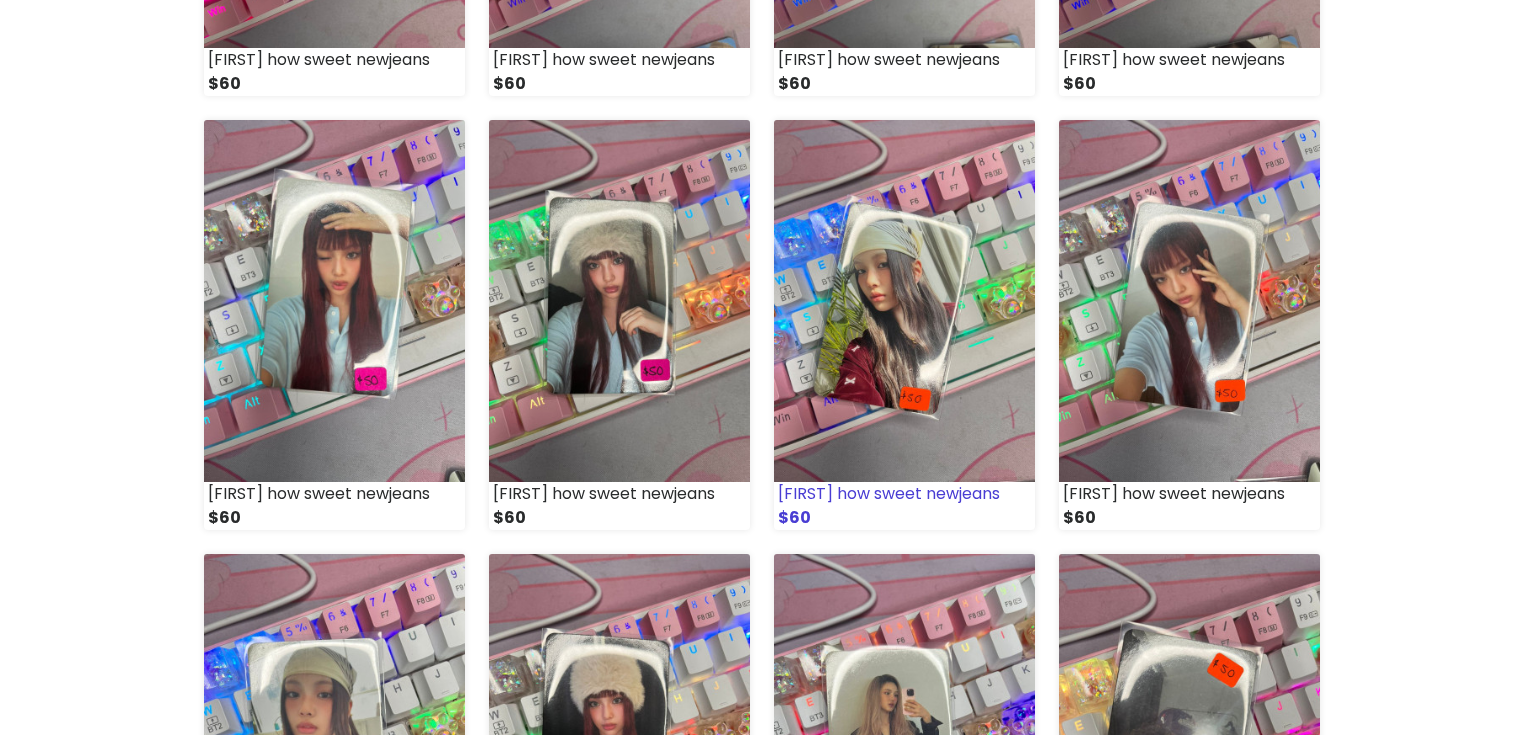 scroll, scrollTop: 1520, scrollLeft: 0, axis: vertical 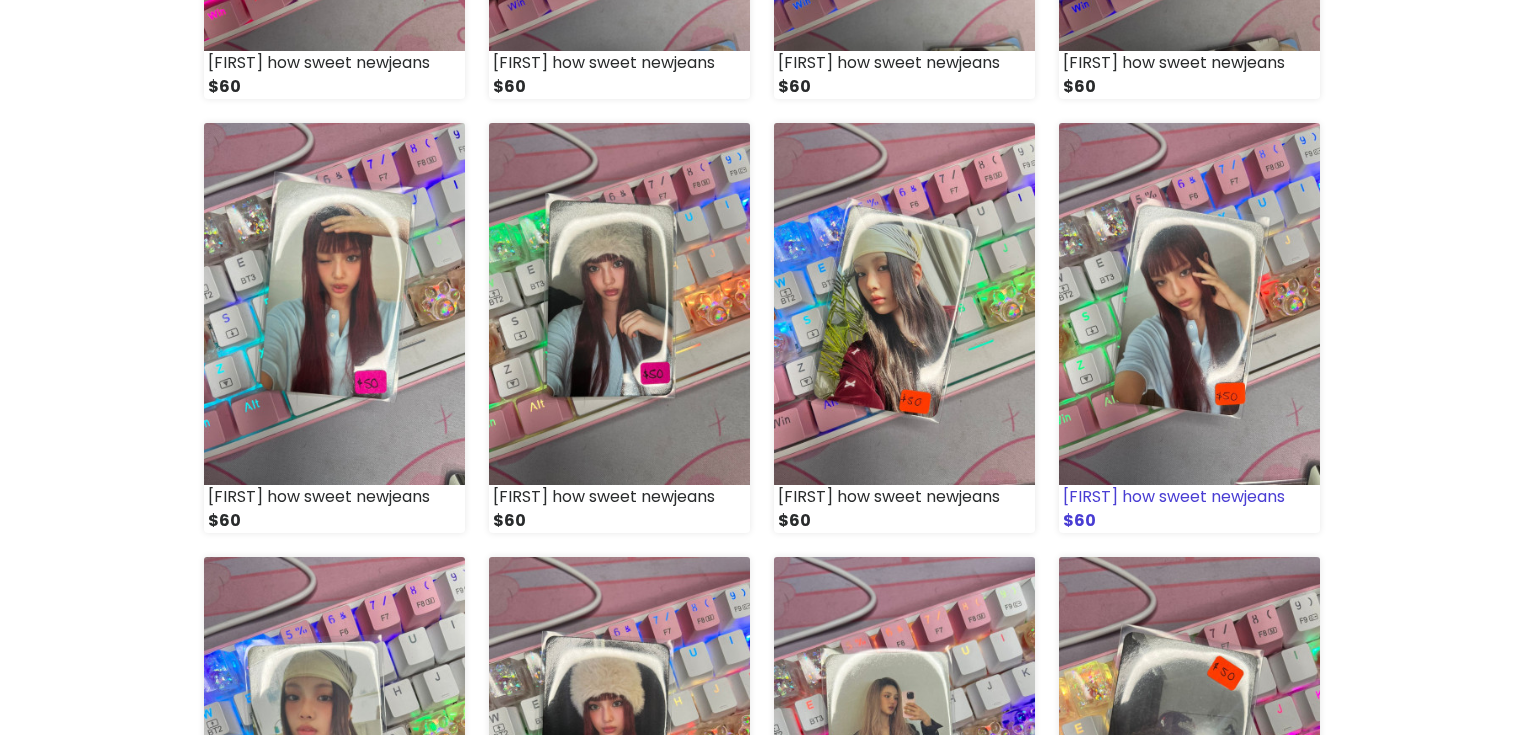 click at bounding box center [1189, 304] 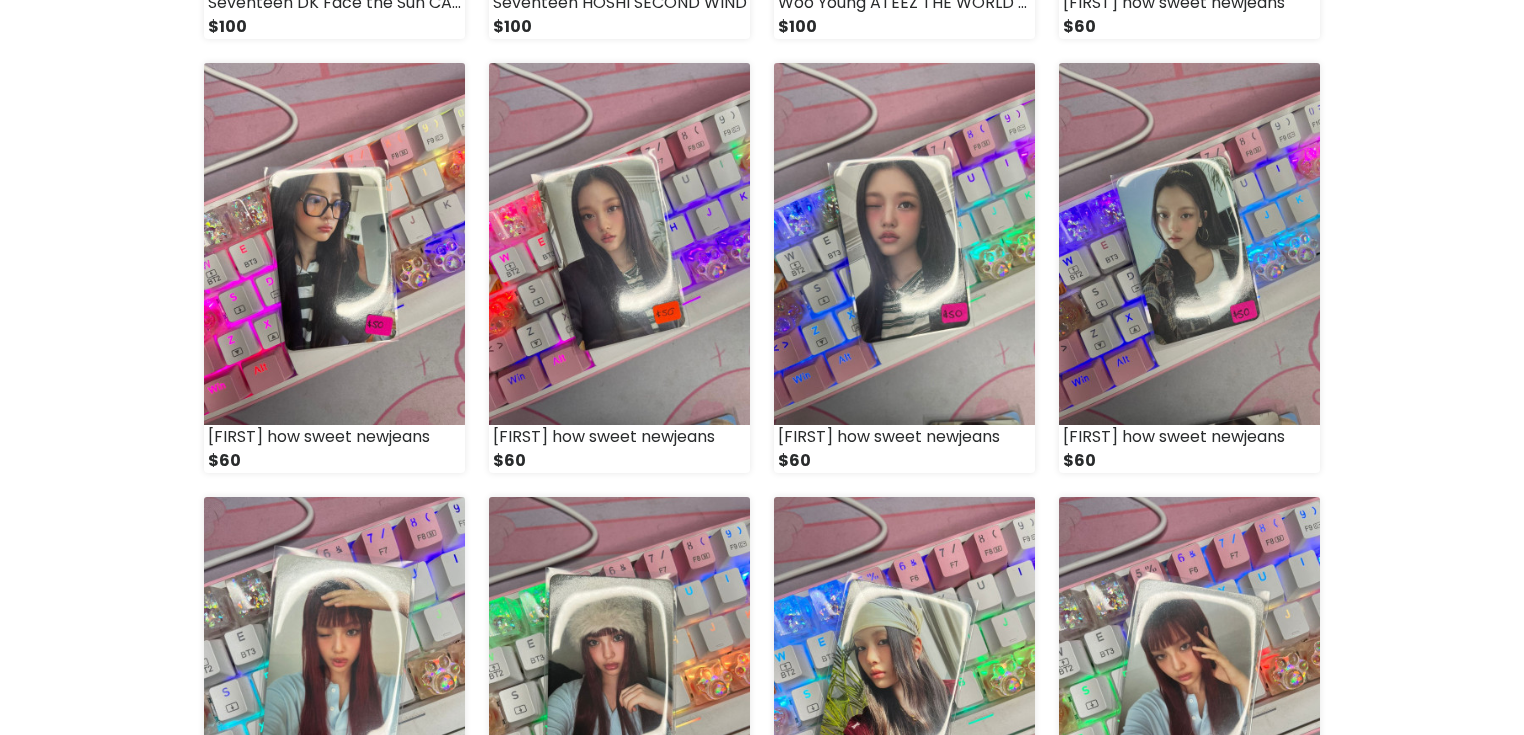 scroll, scrollTop: 1040, scrollLeft: 0, axis: vertical 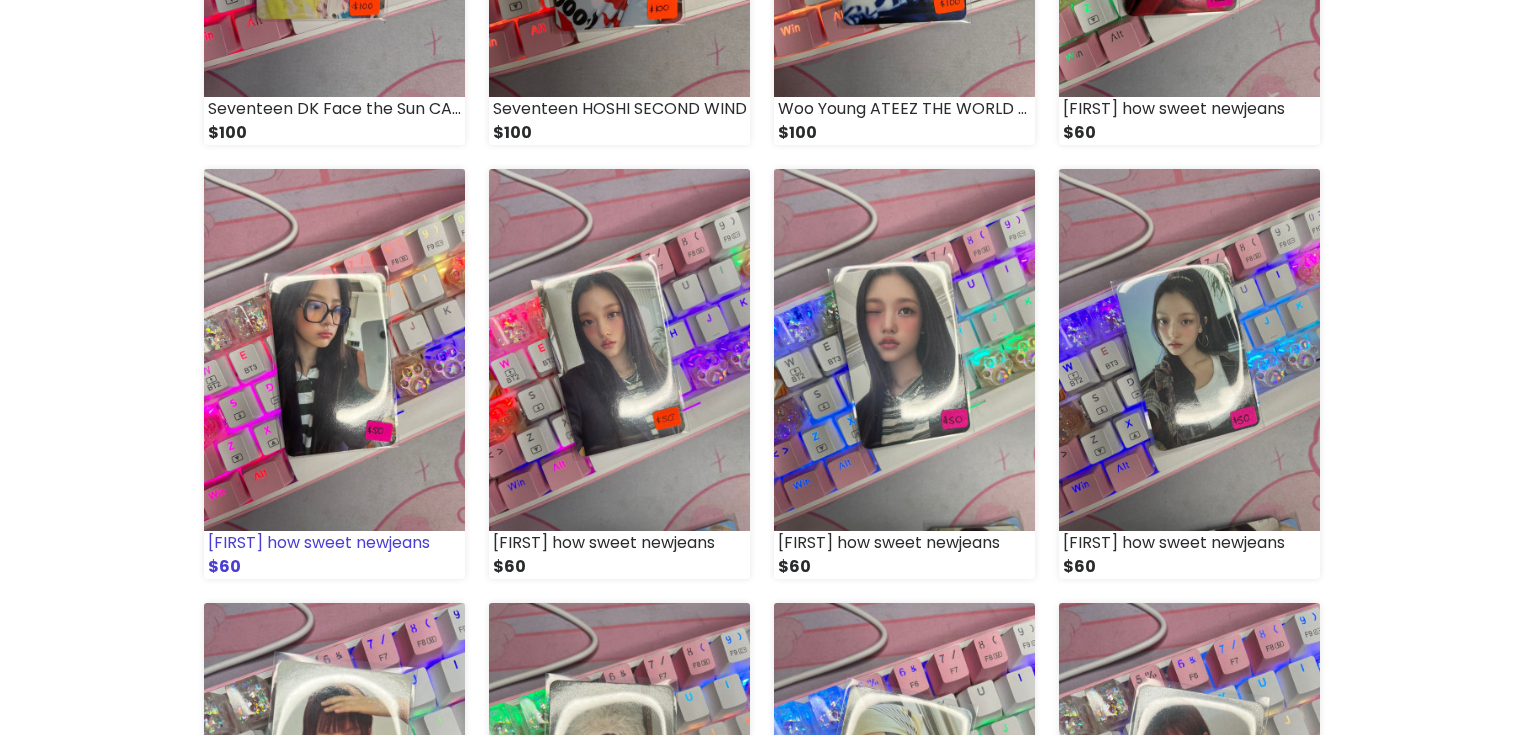 click at bounding box center [334, 350] 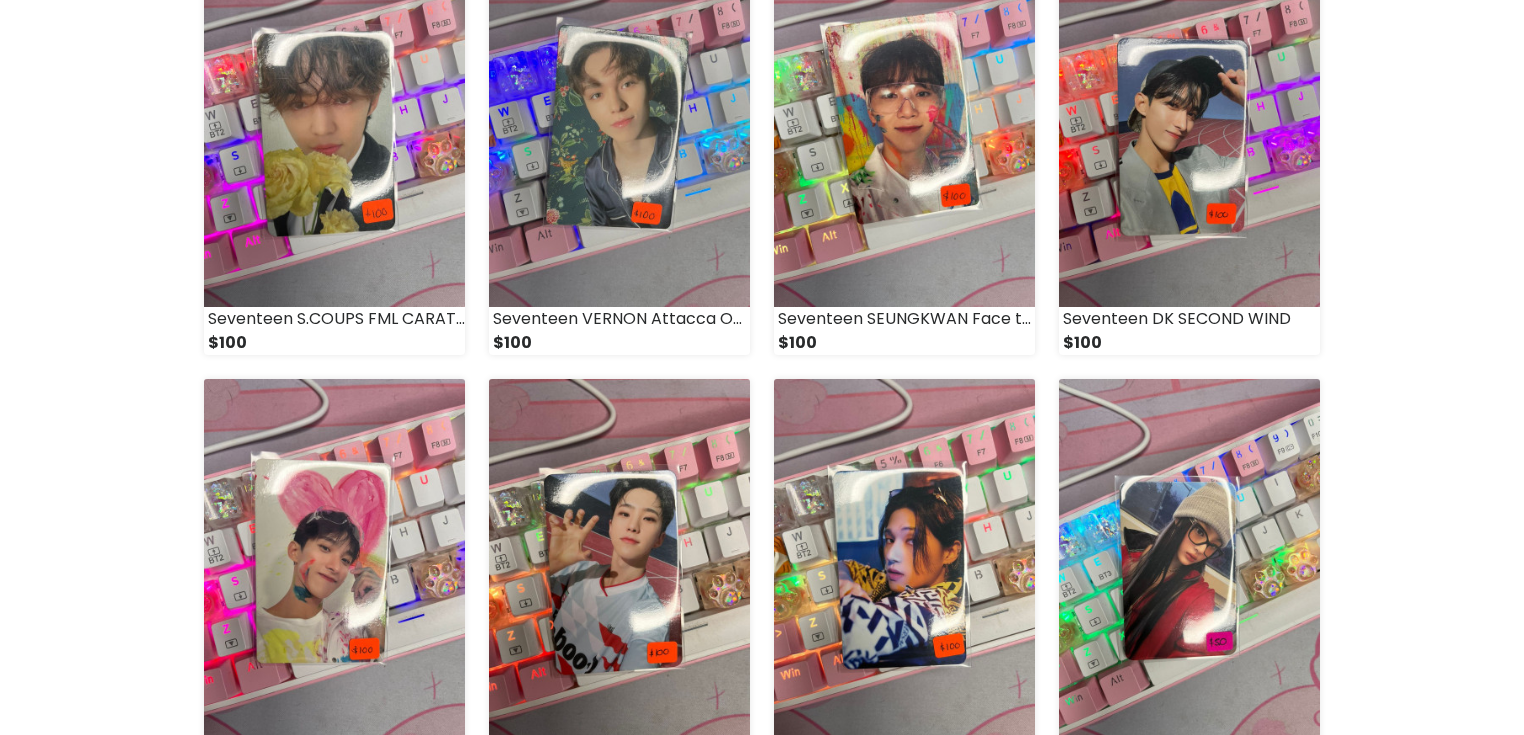 scroll, scrollTop: 400, scrollLeft: 0, axis: vertical 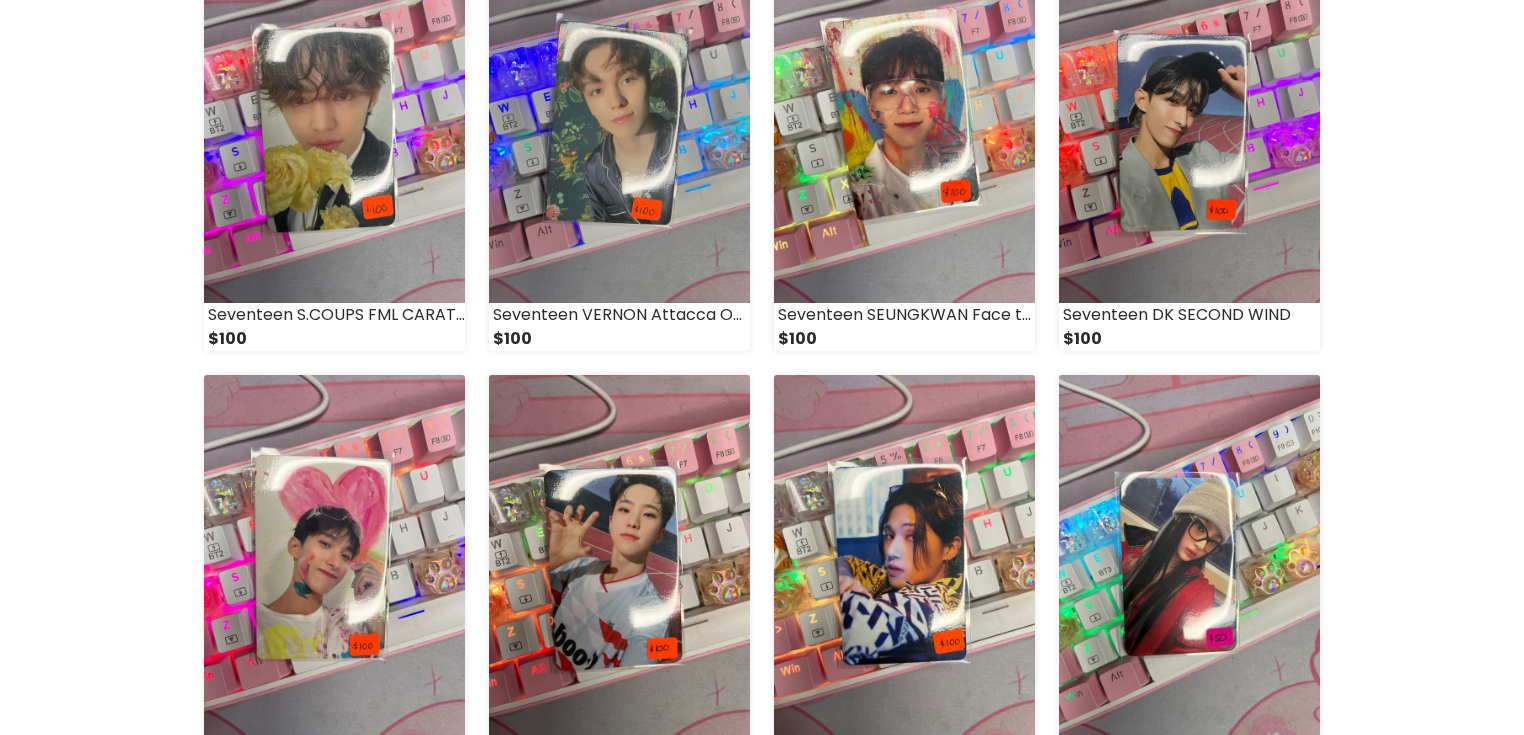 click at bounding box center [904, 556] 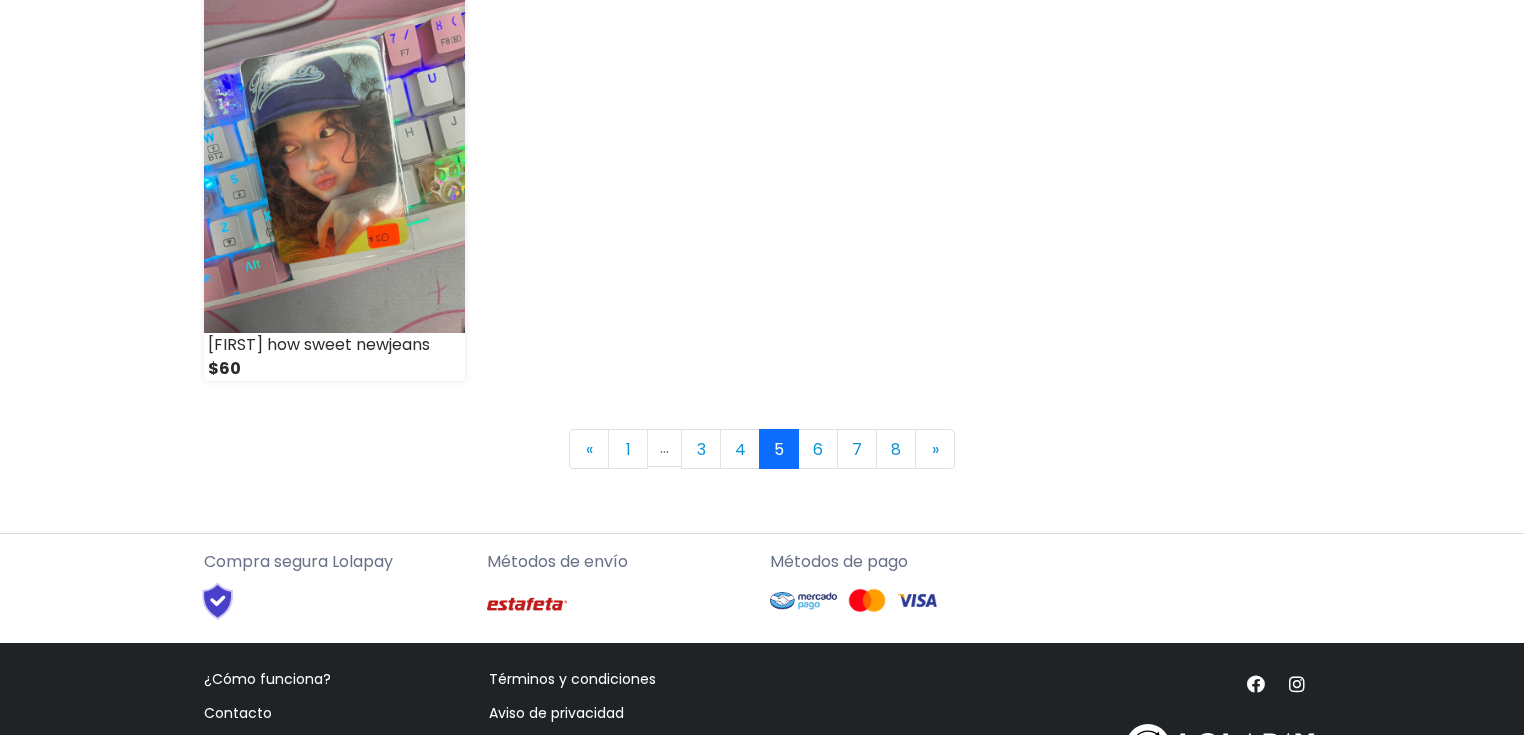scroll, scrollTop: 2972, scrollLeft: 0, axis: vertical 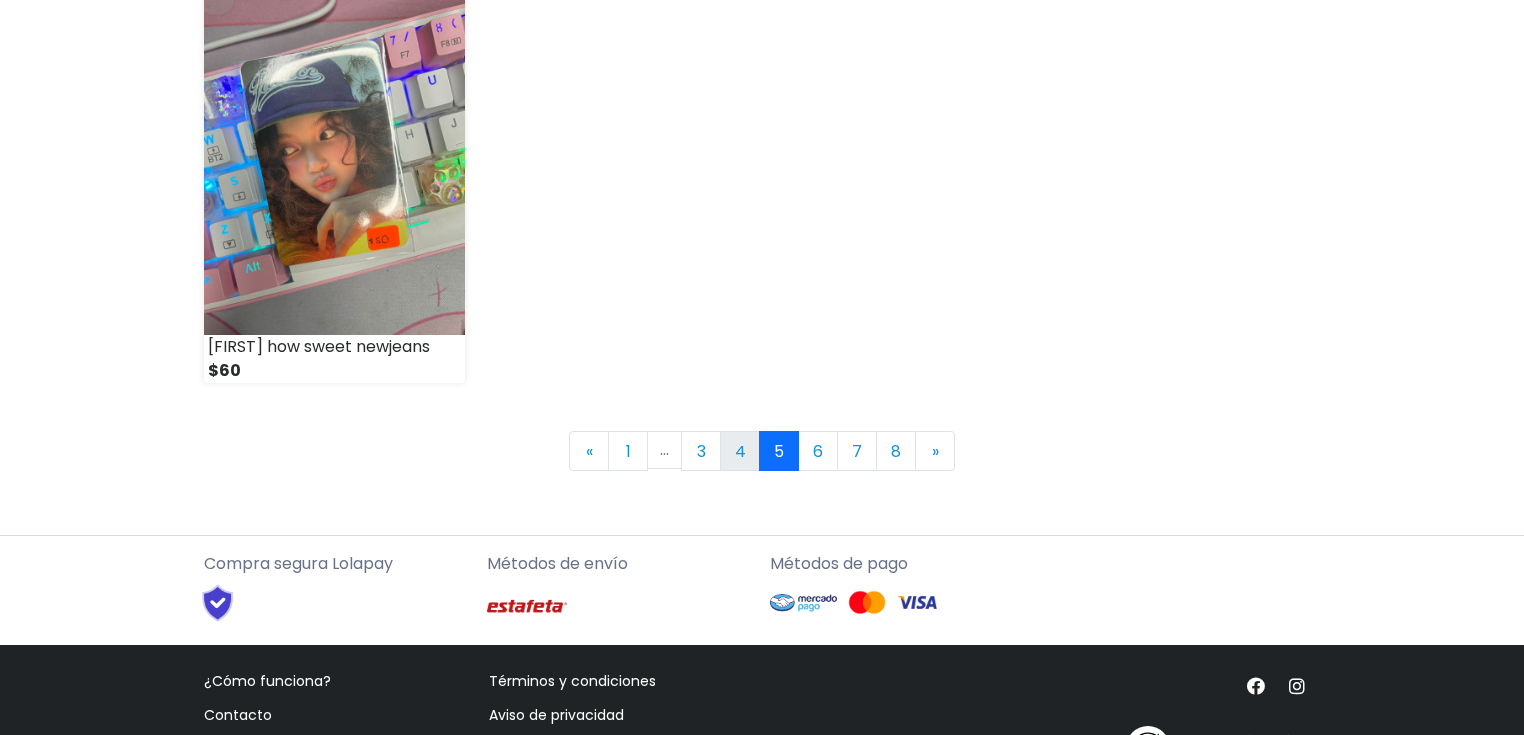 click on "4" at bounding box center (740, 451) 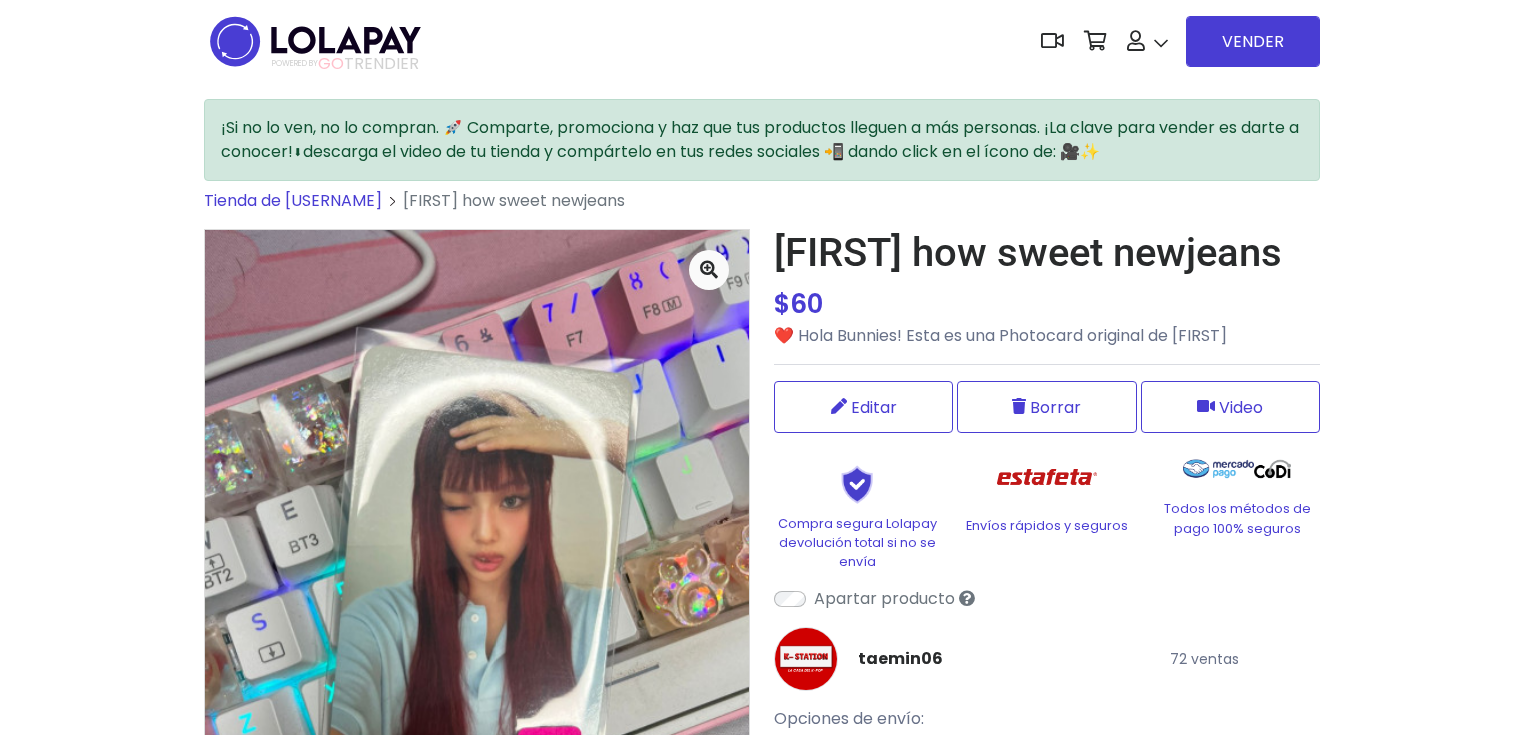 scroll, scrollTop: 0, scrollLeft: 0, axis: both 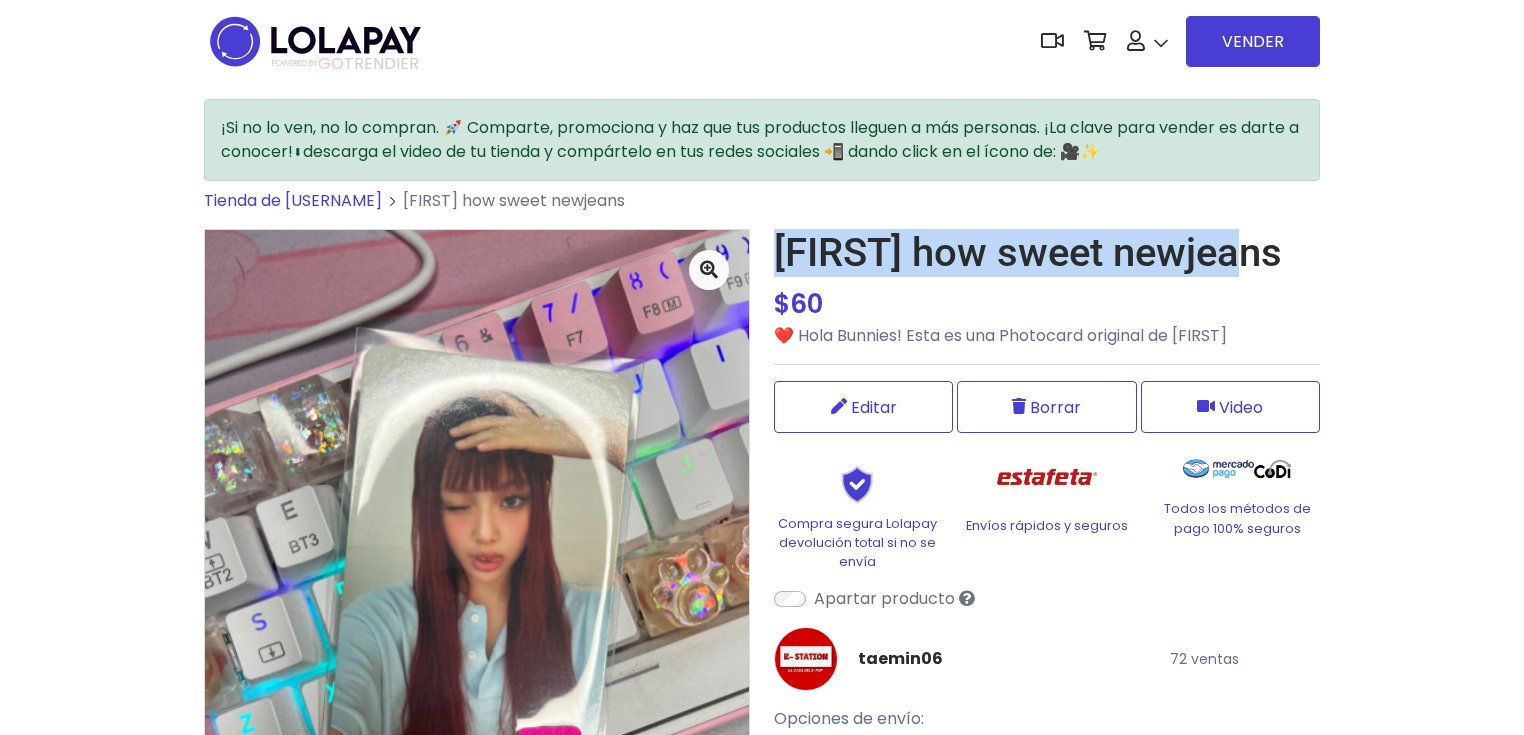 drag, startPoint x: 778, startPoint y: 251, endPoint x: 1280, endPoint y: 271, distance: 502.39825 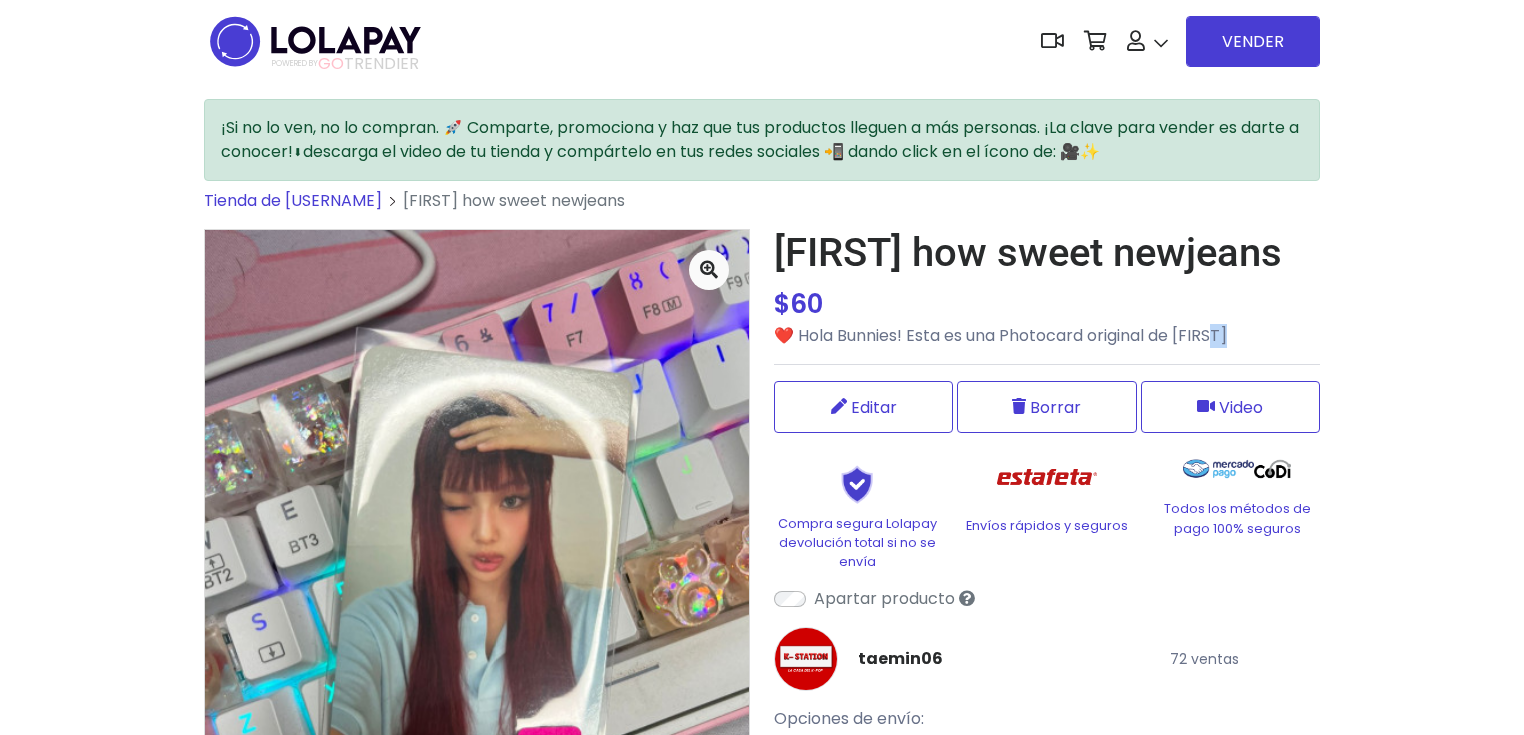drag, startPoint x: 1208, startPoint y: 335, endPoint x: 765, endPoint y: 352, distance: 443.32608 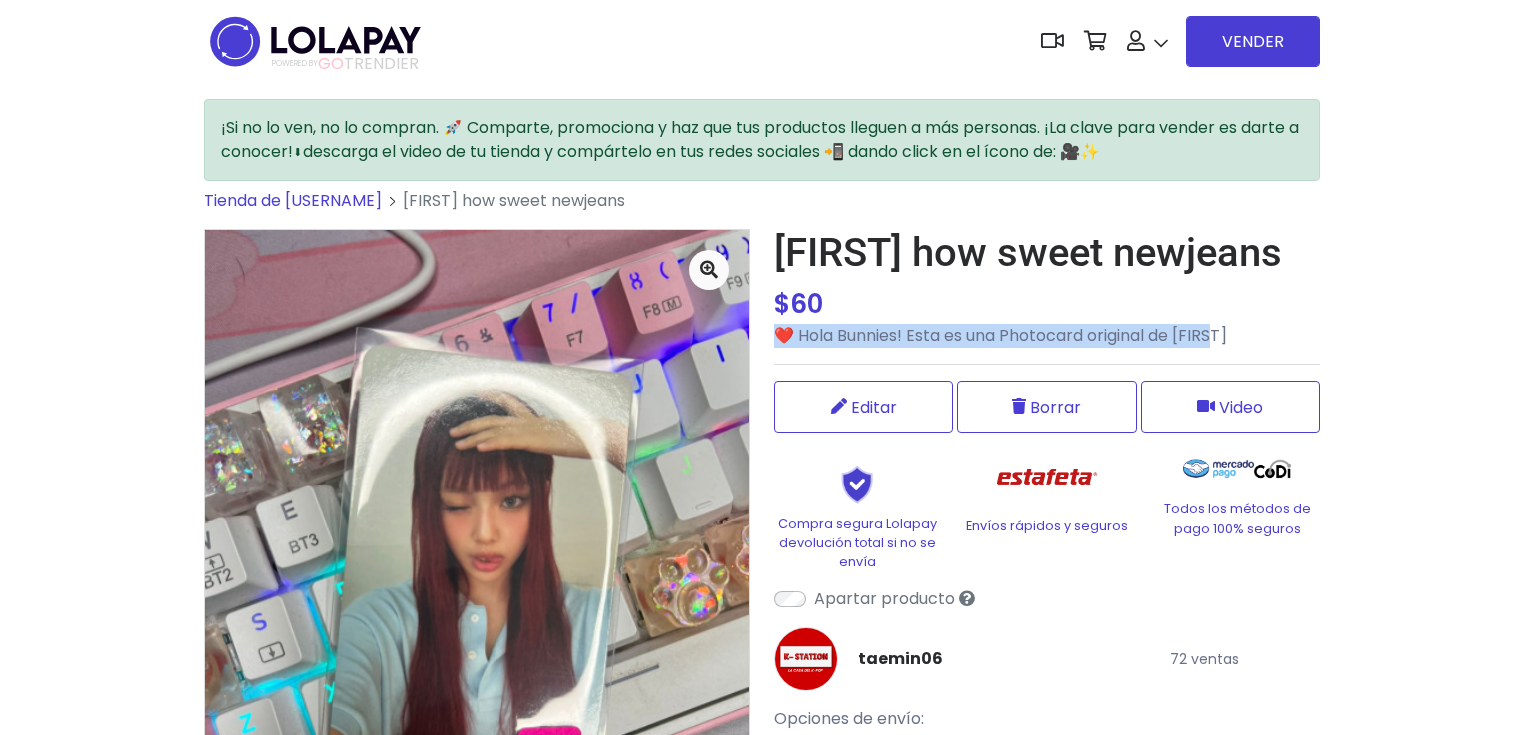drag, startPoint x: 767, startPoint y: 346, endPoint x: 1285, endPoint y: 343, distance: 518.00867 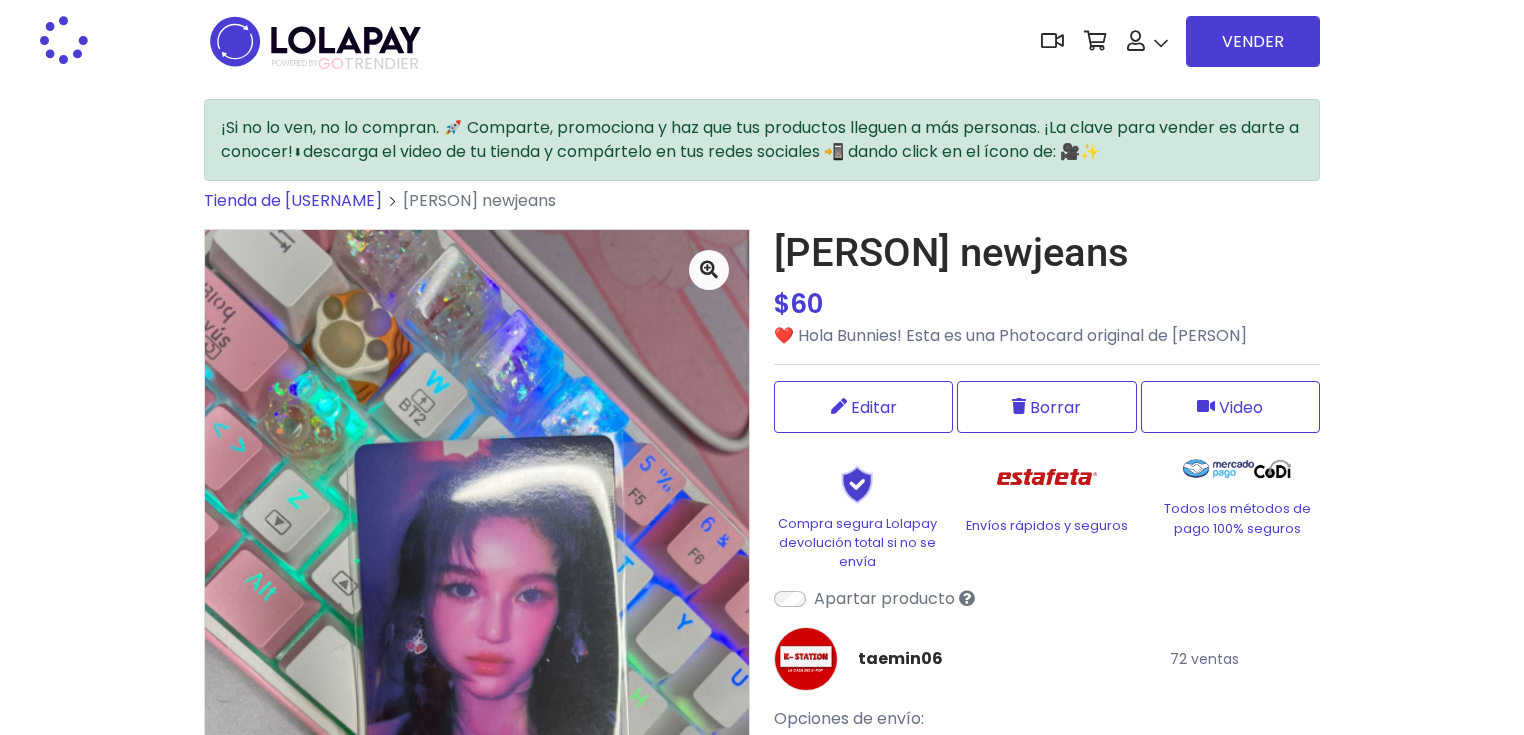 scroll, scrollTop: 0, scrollLeft: 0, axis: both 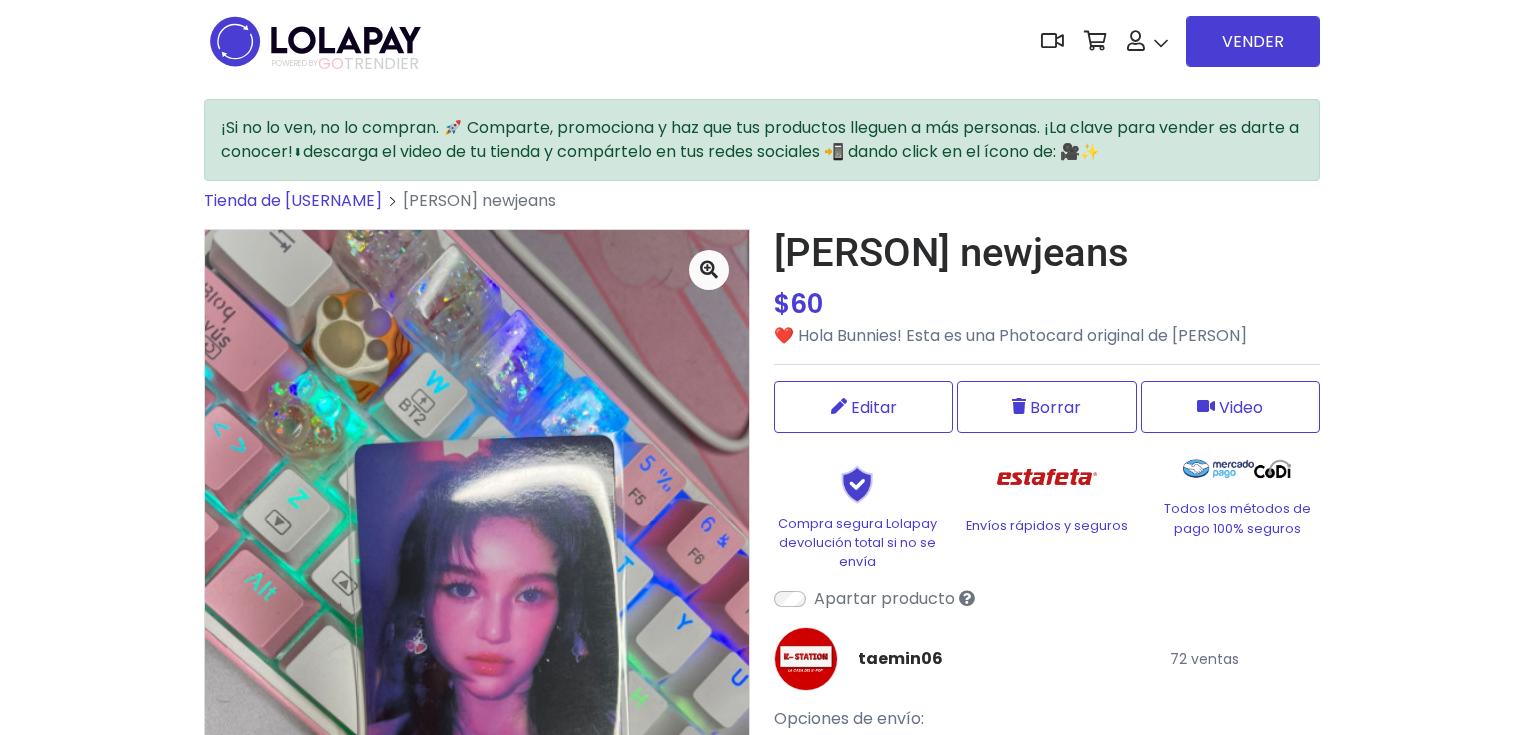 click on "Danielle newjeans" at bounding box center (1047, 253) 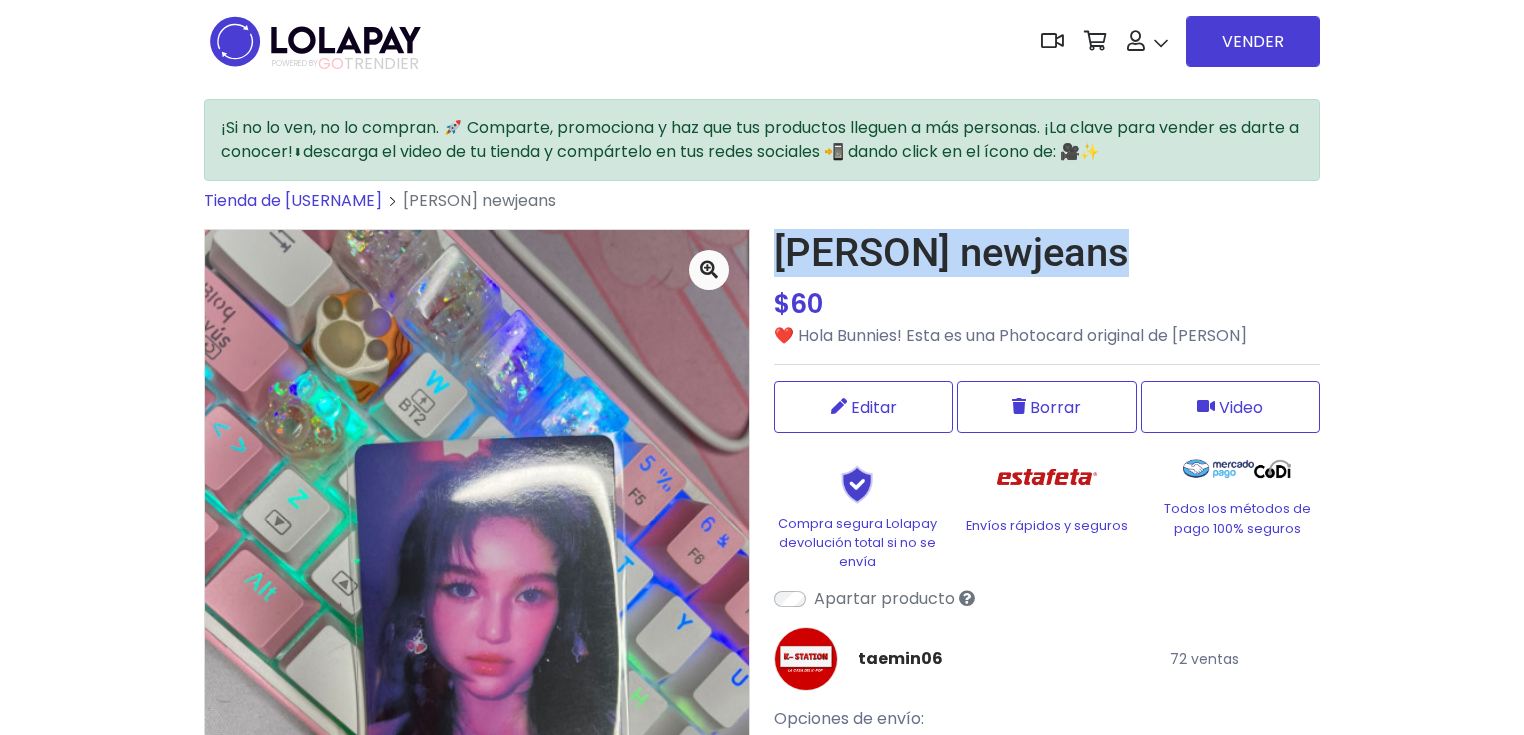 drag, startPoint x: 1098, startPoint y: 268, endPoint x: 786, endPoint y: 262, distance: 312.05768 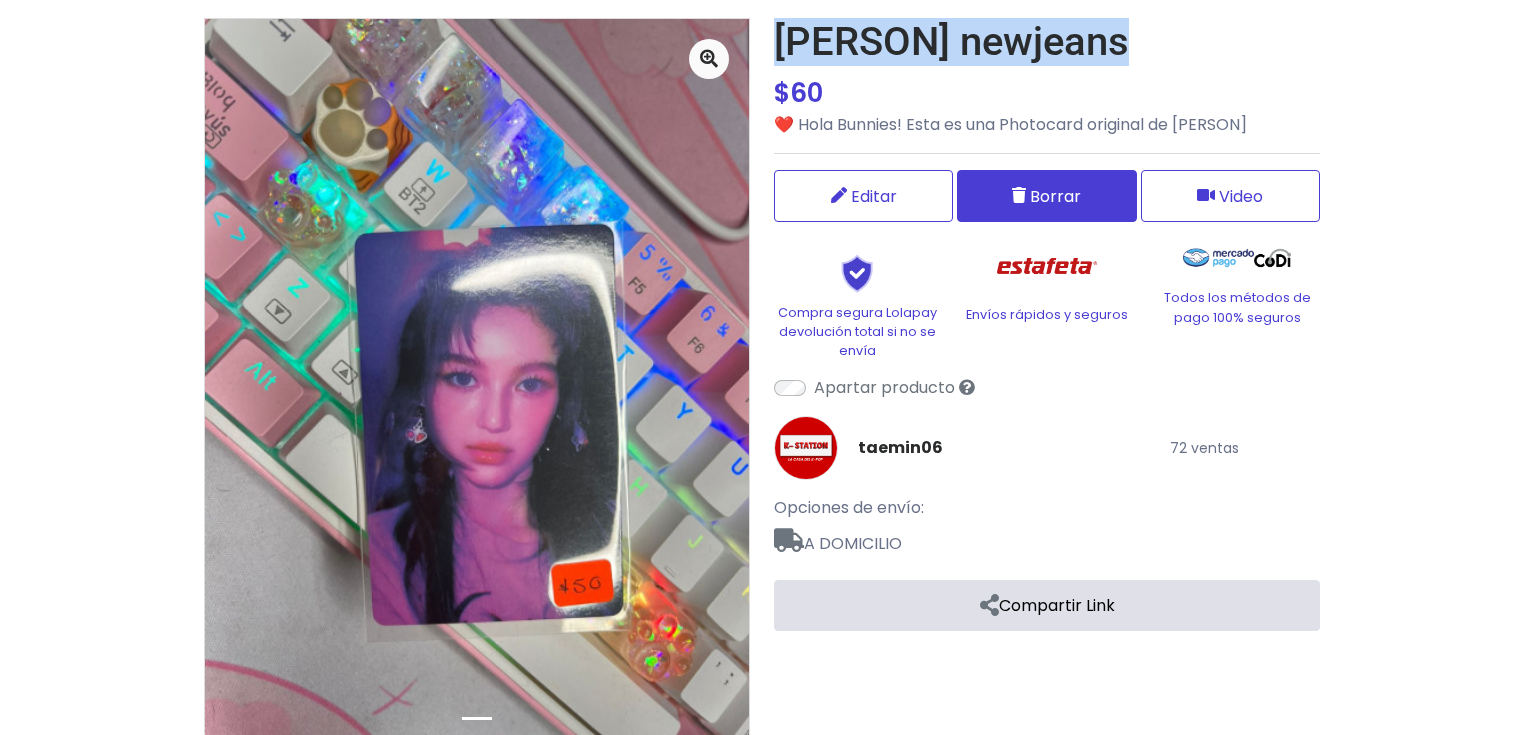 scroll, scrollTop: 160, scrollLeft: 0, axis: vertical 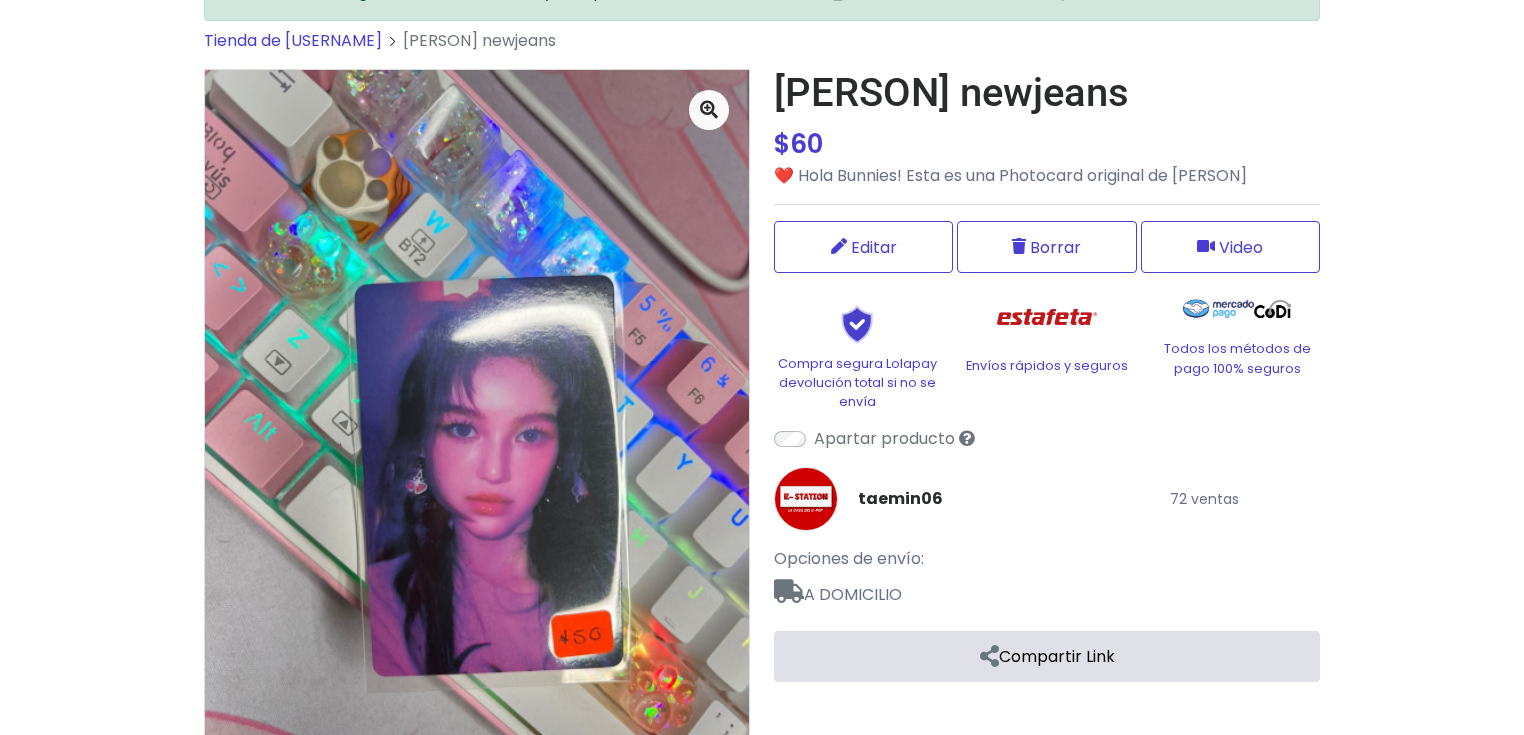 click on "Danielle newjeans
$ 60
$ 60
❤️ Hola Bunnies! Esta es una Photocard original de Danielle
Cantidad:
- * + 1 Editar Borrar Video" at bounding box center (1047, 375) 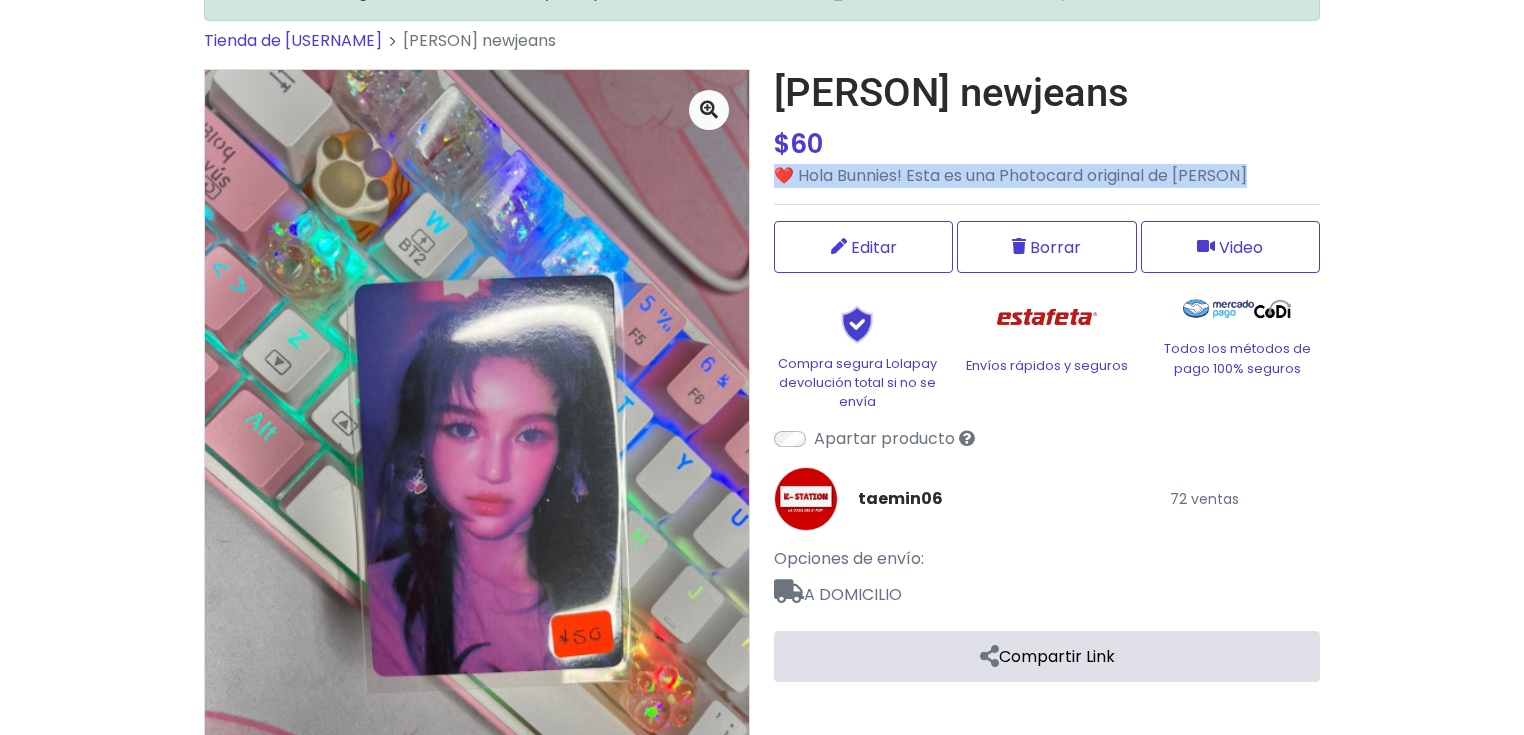 drag, startPoint x: 1264, startPoint y: 172, endPoint x: 764, endPoint y: 180, distance: 500.064 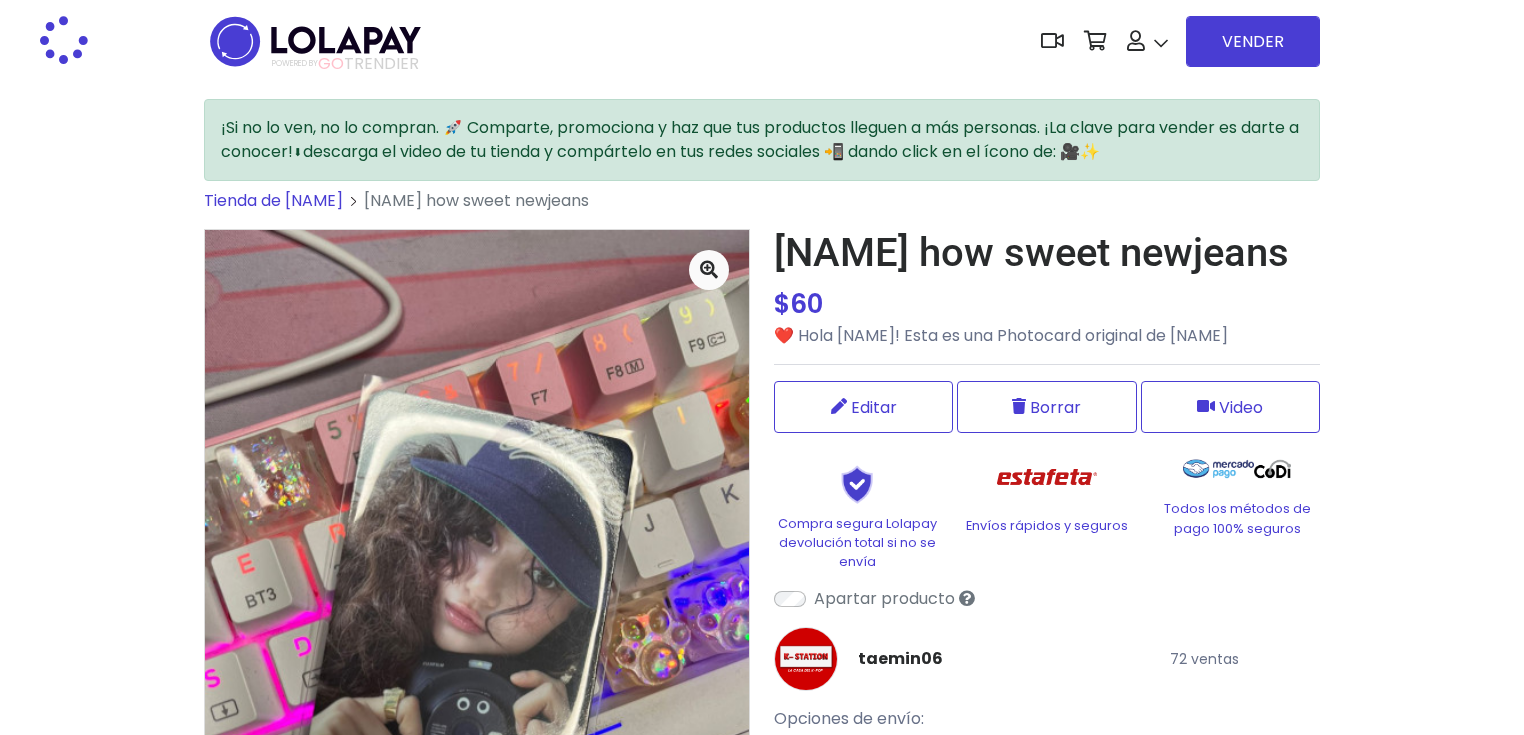 scroll, scrollTop: 0, scrollLeft: 0, axis: both 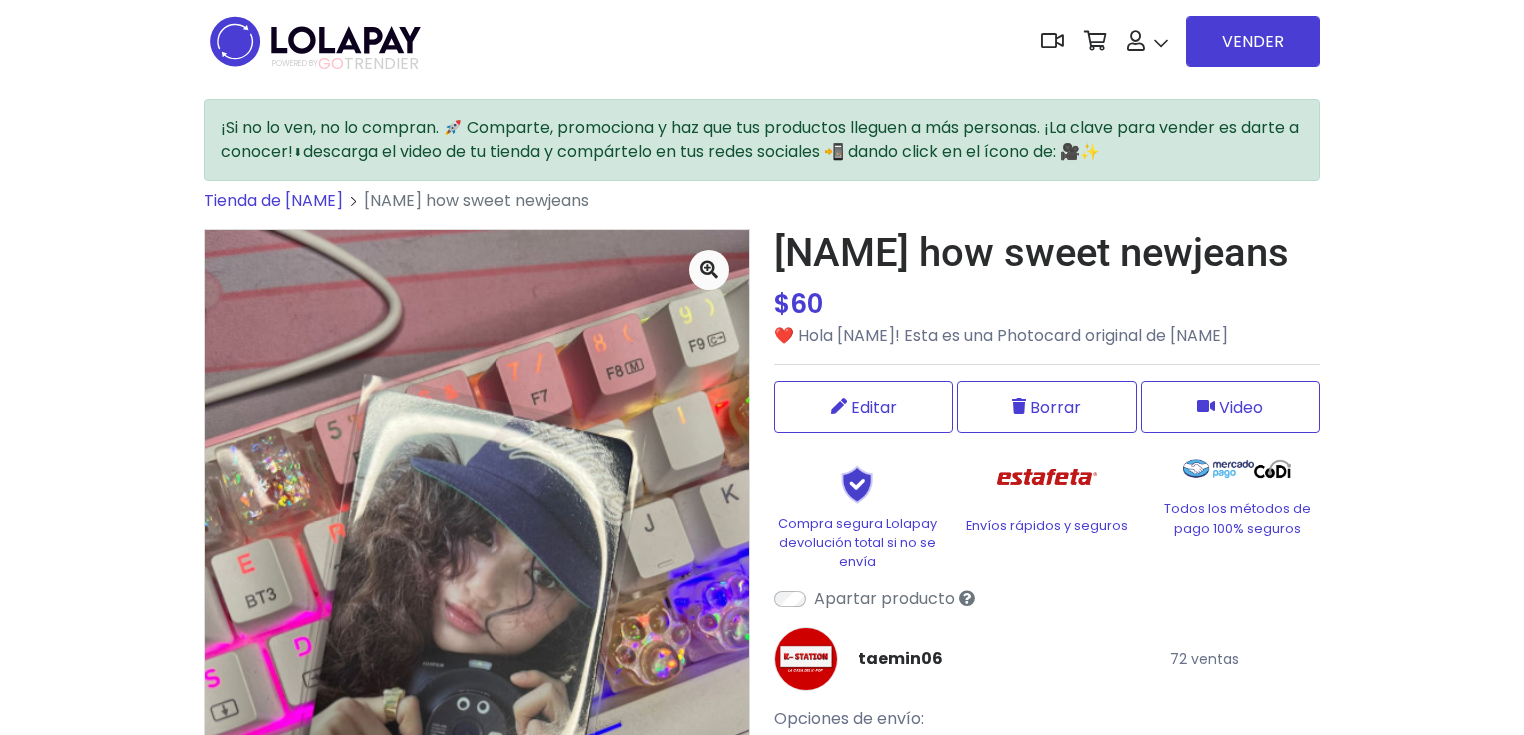 drag, startPoint x: 776, startPoint y: 264, endPoint x: 1318, endPoint y: 264, distance: 542 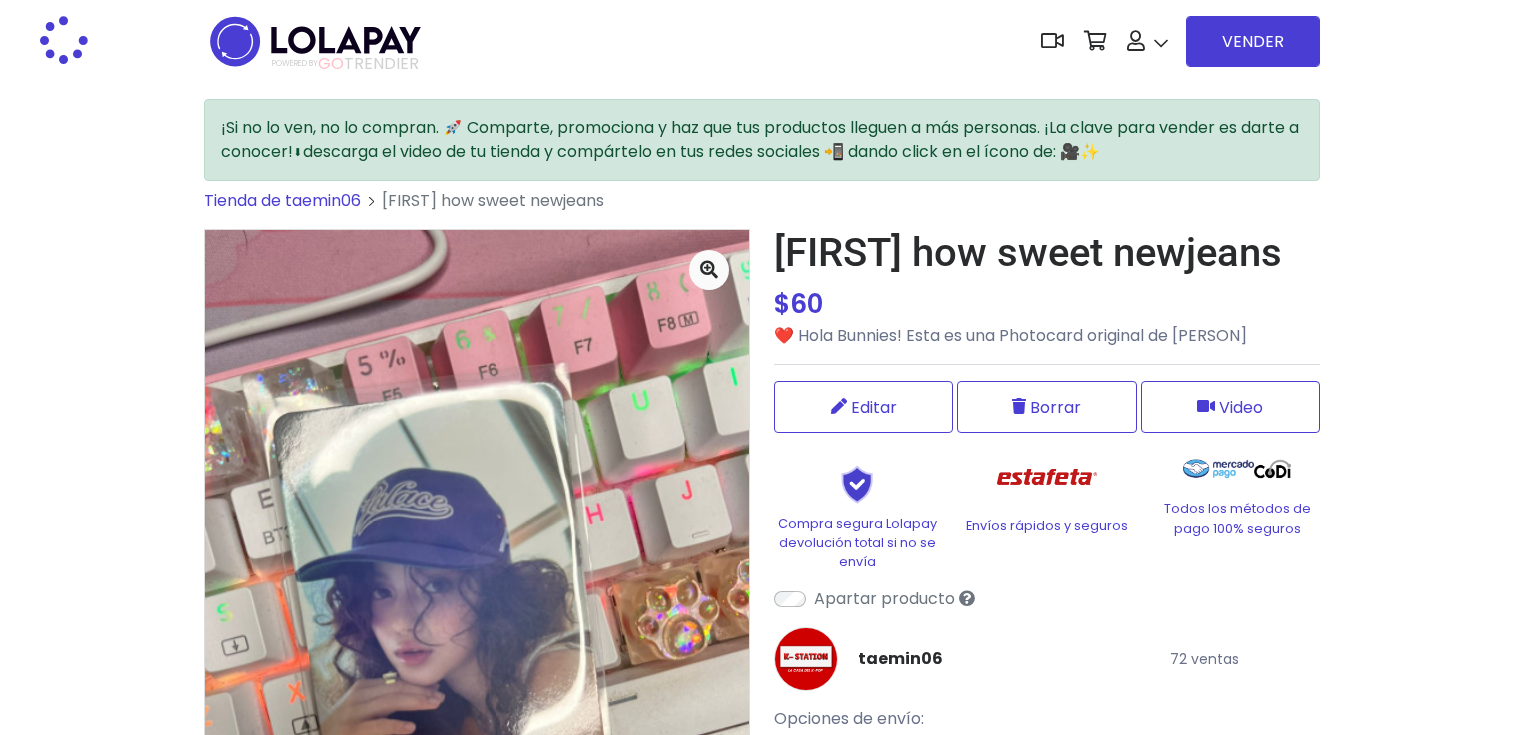 scroll, scrollTop: 0, scrollLeft: 0, axis: both 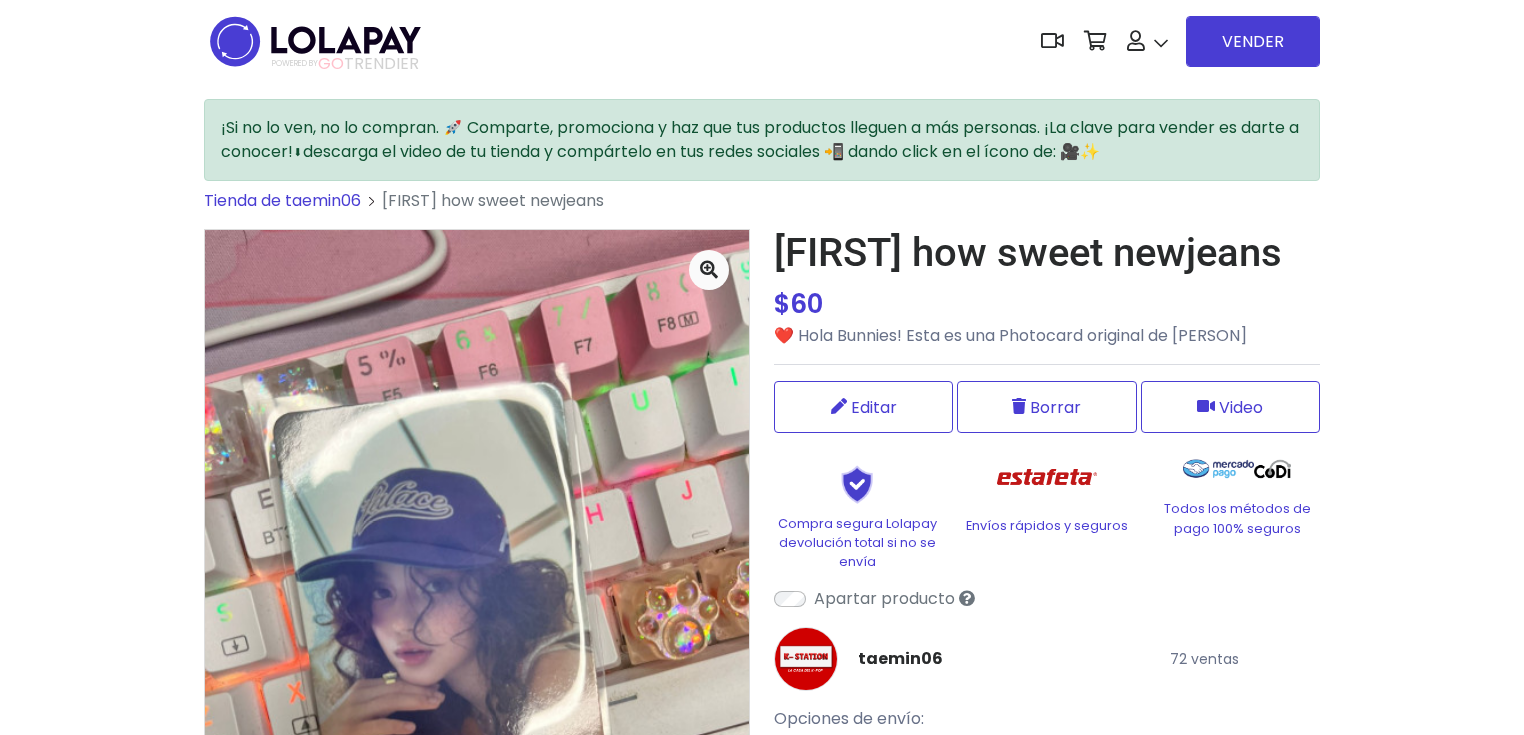 drag, startPoint x: 774, startPoint y: 252, endPoint x: 1334, endPoint y: 252, distance: 560 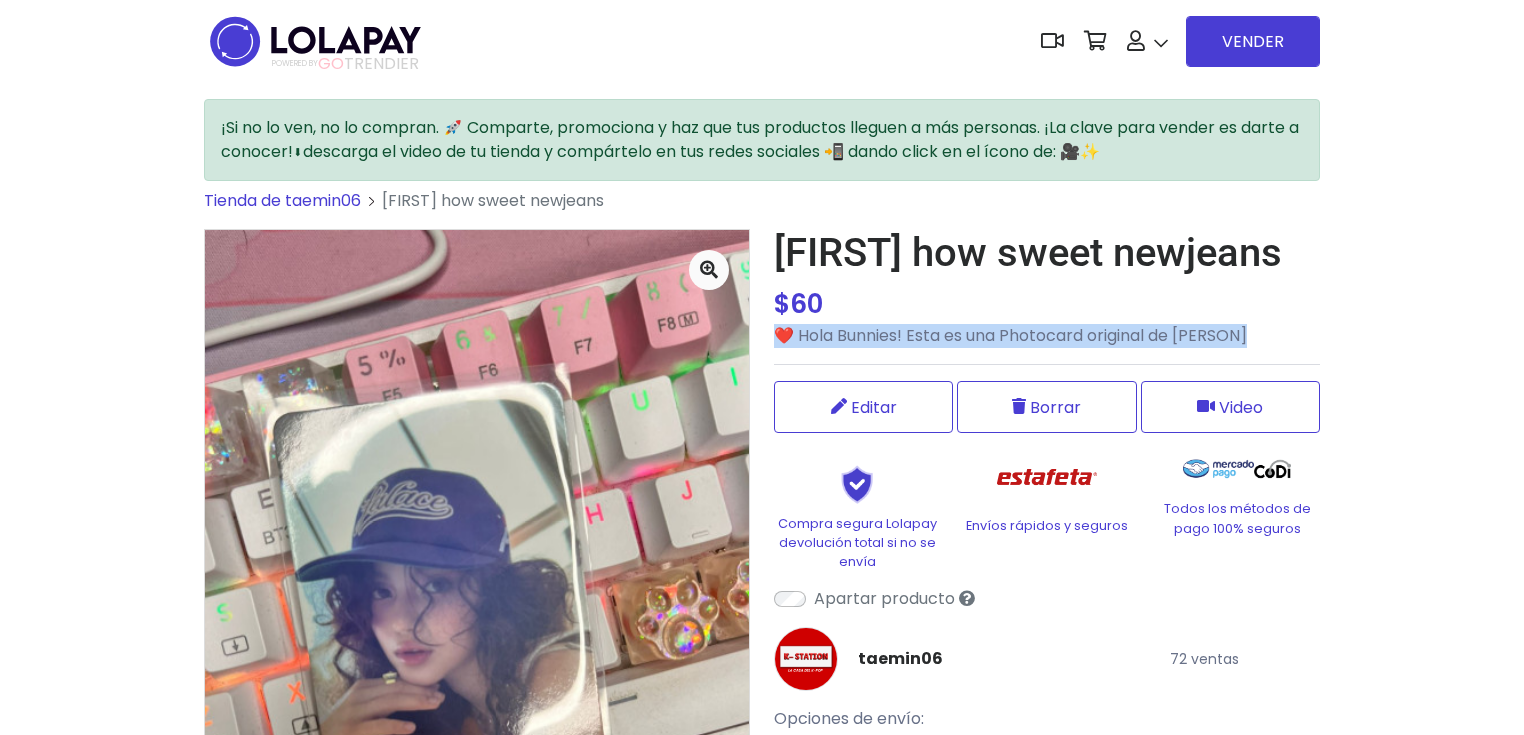 drag, startPoint x: 1268, startPoint y: 340, endPoint x: 776, endPoint y: 330, distance: 492.10162 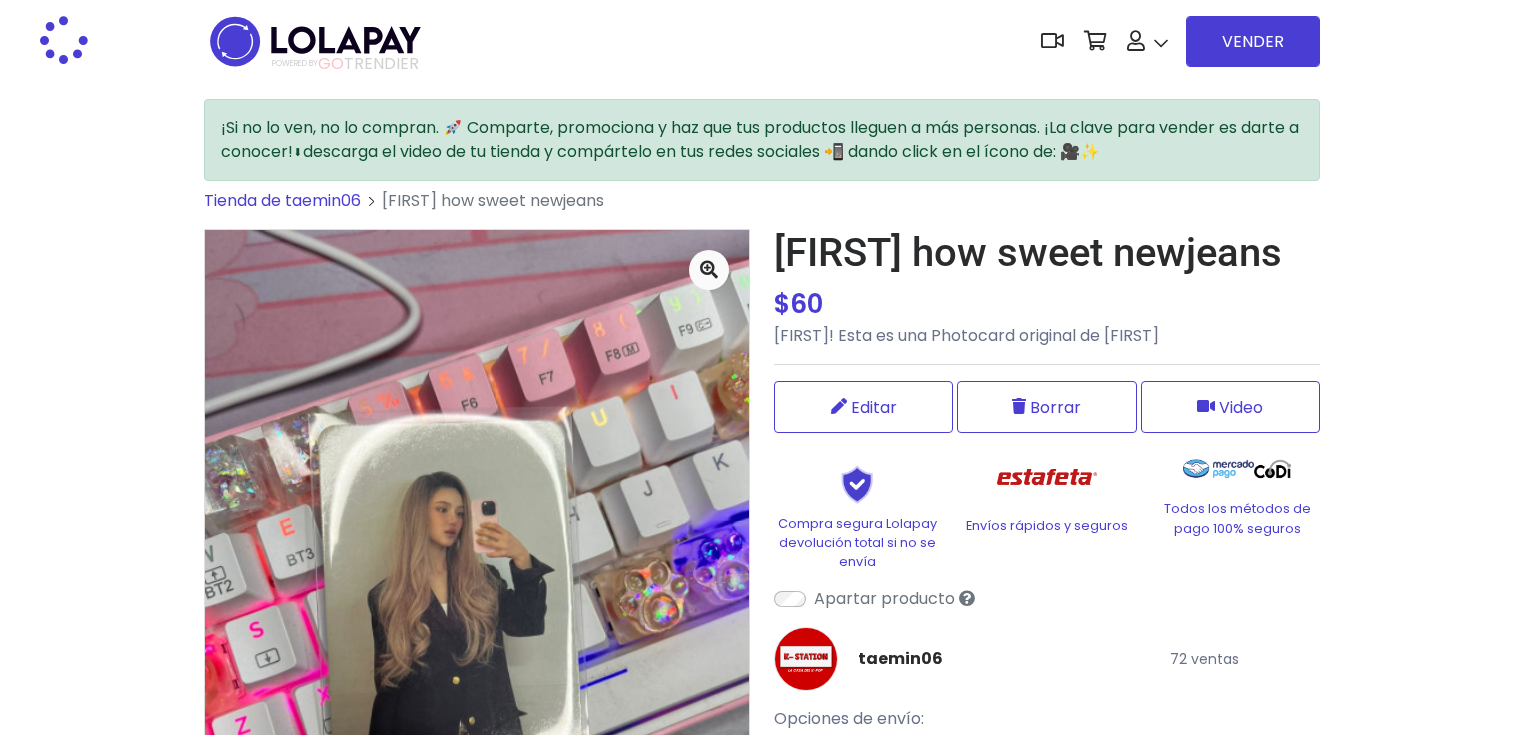 scroll, scrollTop: 0, scrollLeft: 0, axis: both 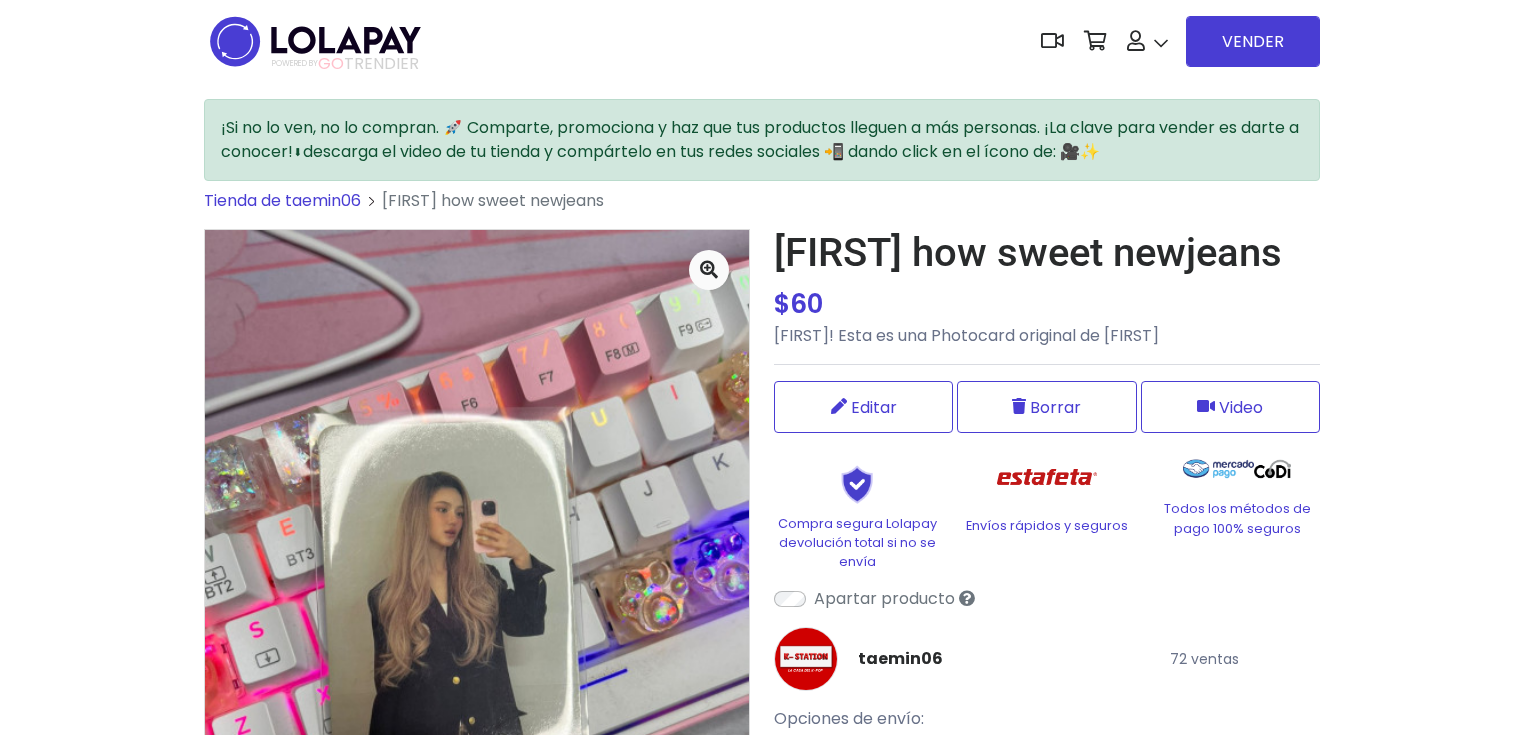 drag, startPoint x: 783, startPoint y: 244, endPoint x: 1324, endPoint y: 255, distance: 541.1118 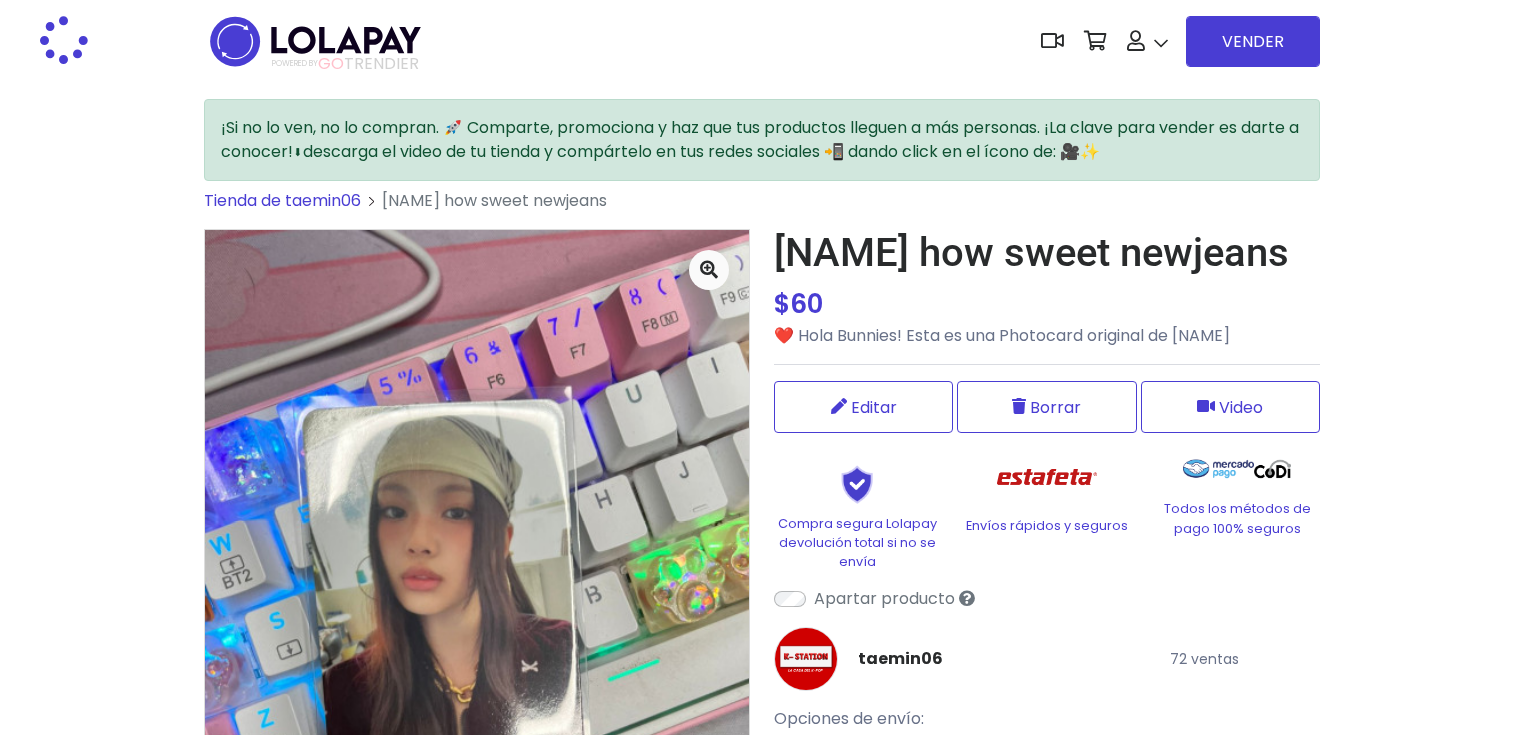 scroll, scrollTop: 0, scrollLeft: 0, axis: both 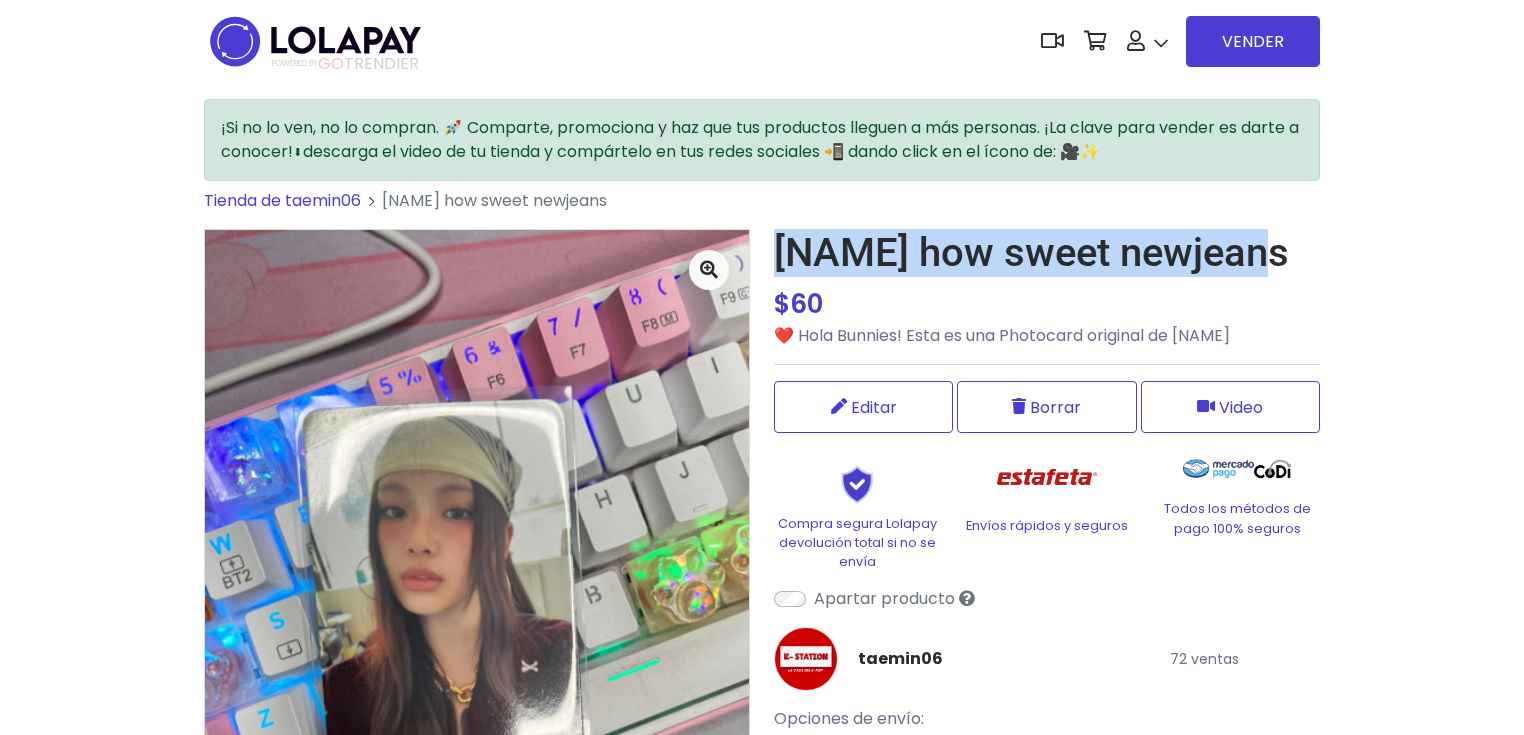 drag, startPoint x: 779, startPoint y: 263, endPoint x: 1257, endPoint y: 264, distance: 478.00104 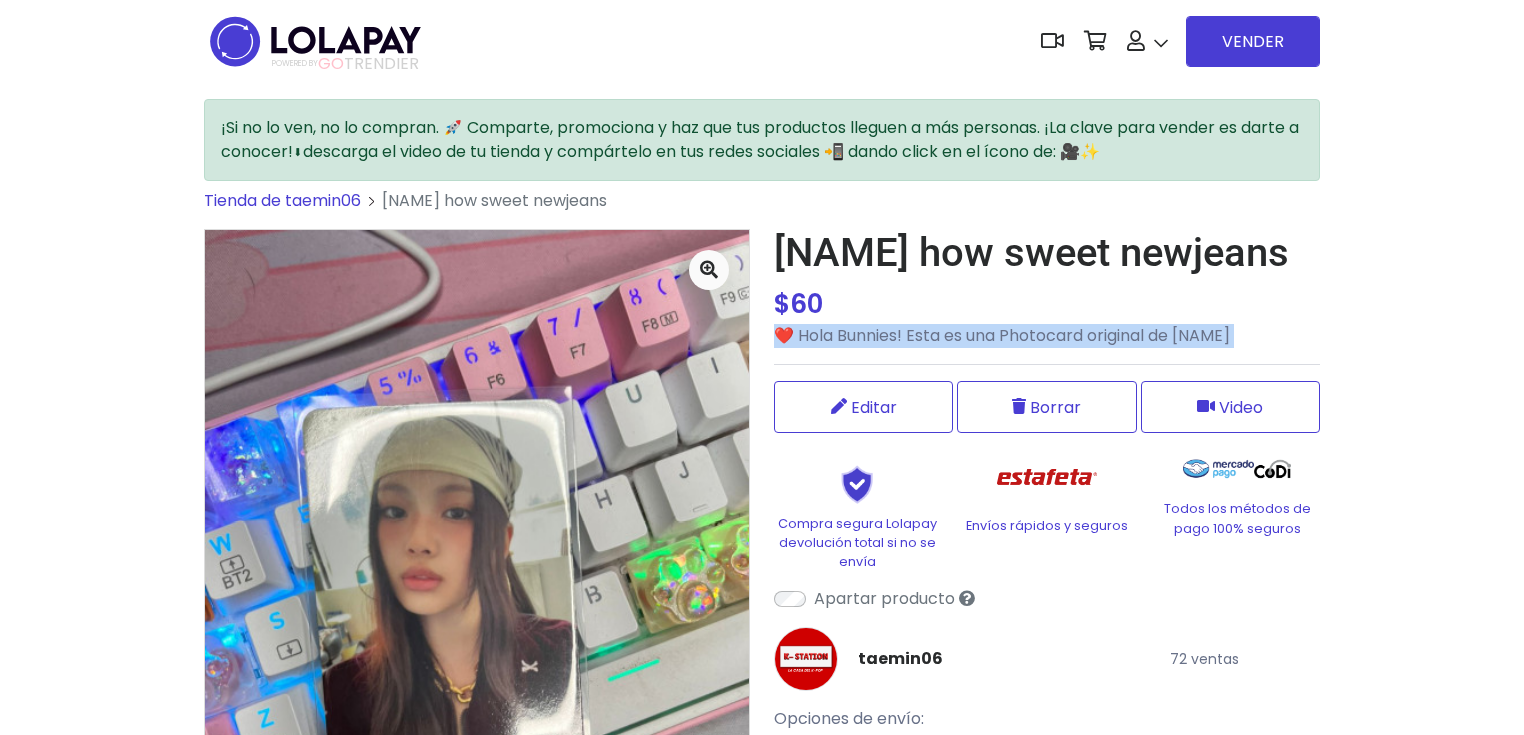 drag, startPoint x: 781, startPoint y: 336, endPoint x: 1241, endPoint y: 372, distance: 461.40656 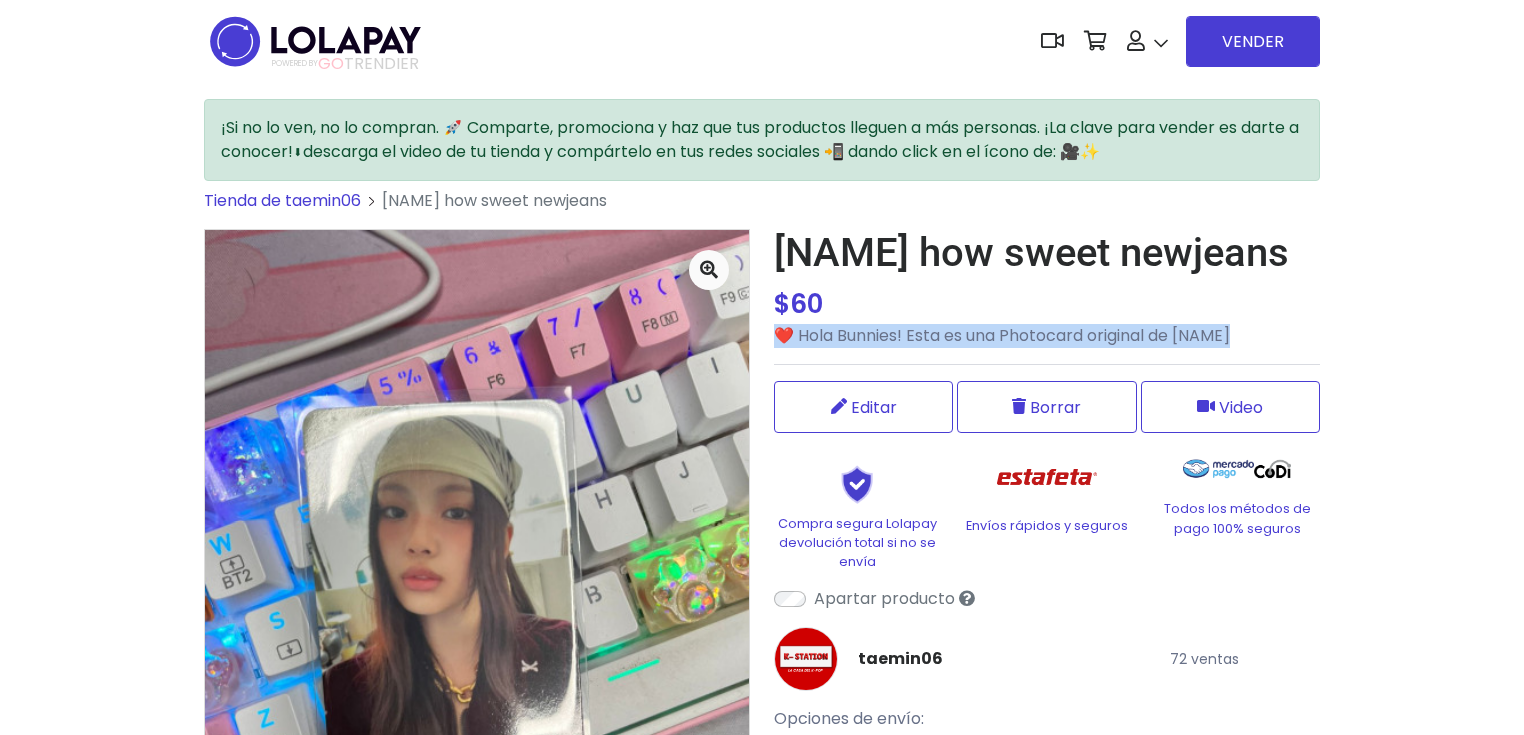 drag, startPoint x: 1201, startPoint y: 341, endPoint x: 779, endPoint y: 340, distance: 422.0012 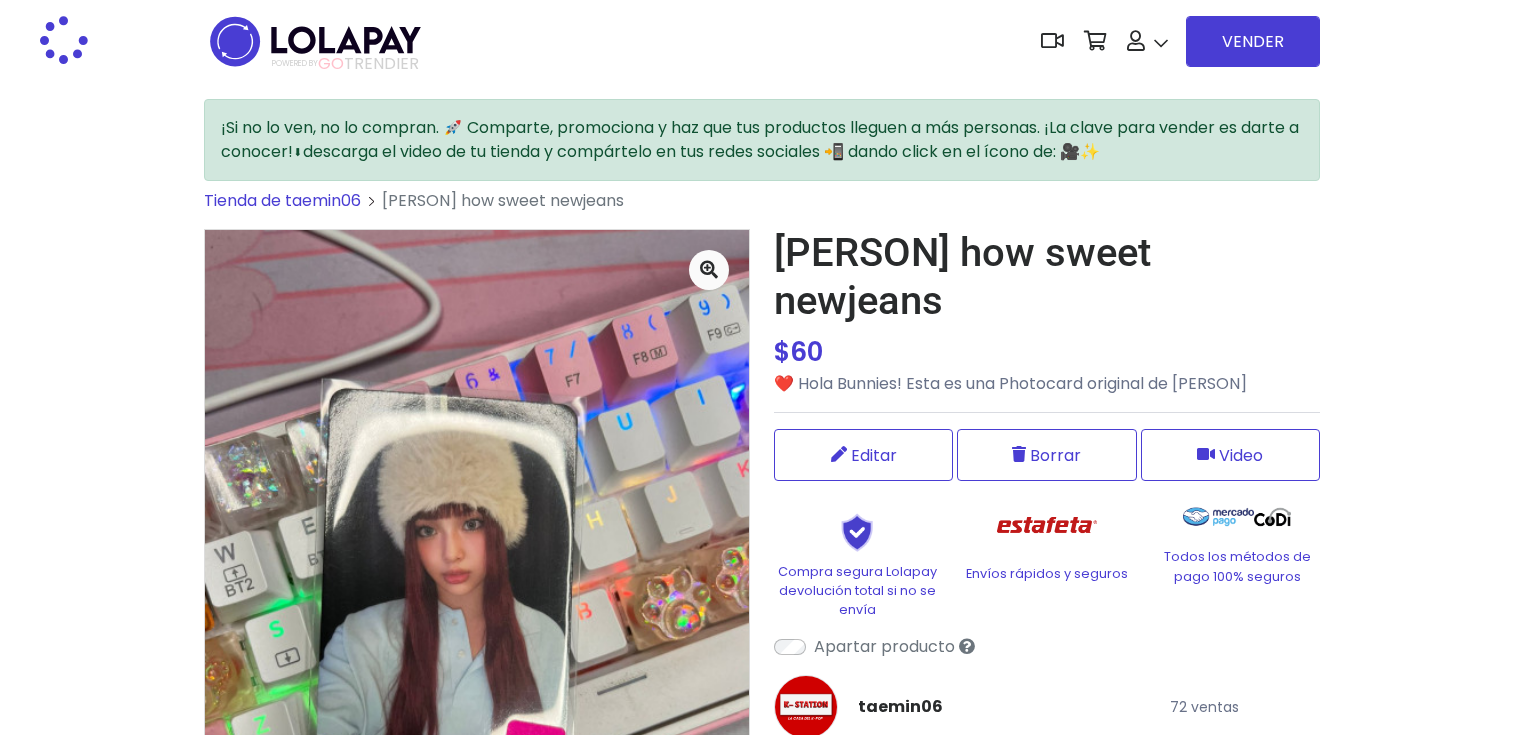 scroll, scrollTop: 0, scrollLeft: 0, axis: both 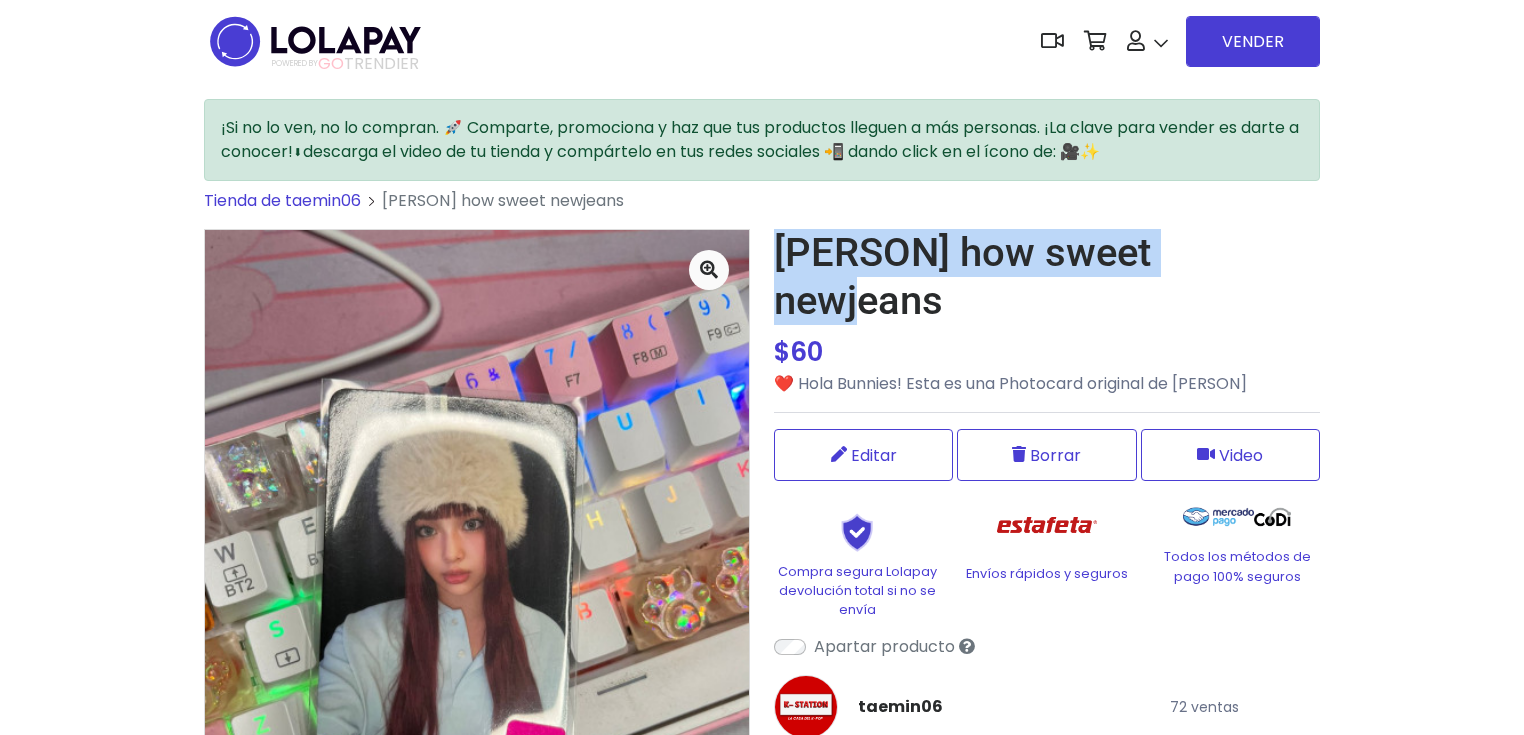 drag, startPoint x: 781, startPoint y: 273, endPoint x: 1240, endPoint y: 270, distance: 459.0098 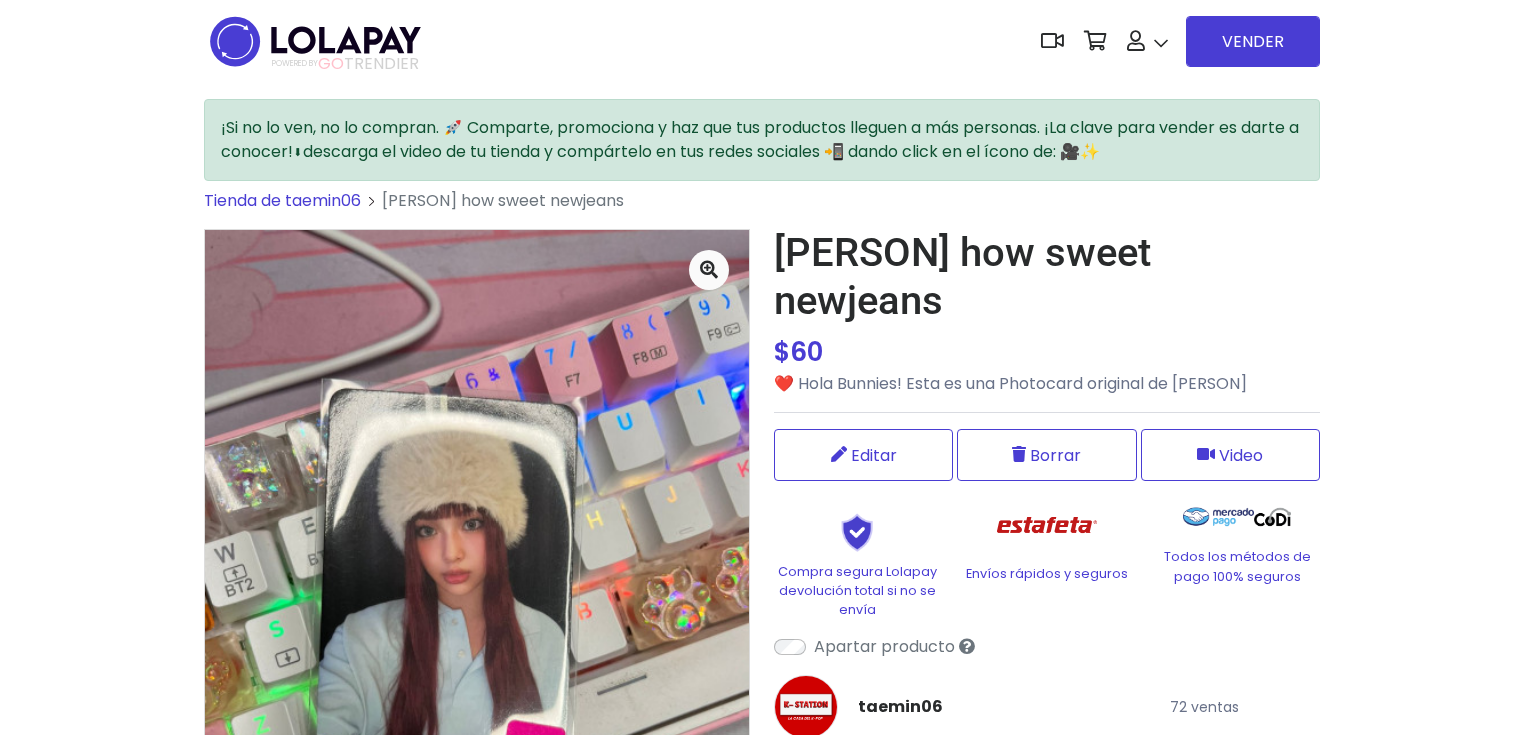 click on "Hyein how sweet newjeans" at bounding box center [1047, 277] 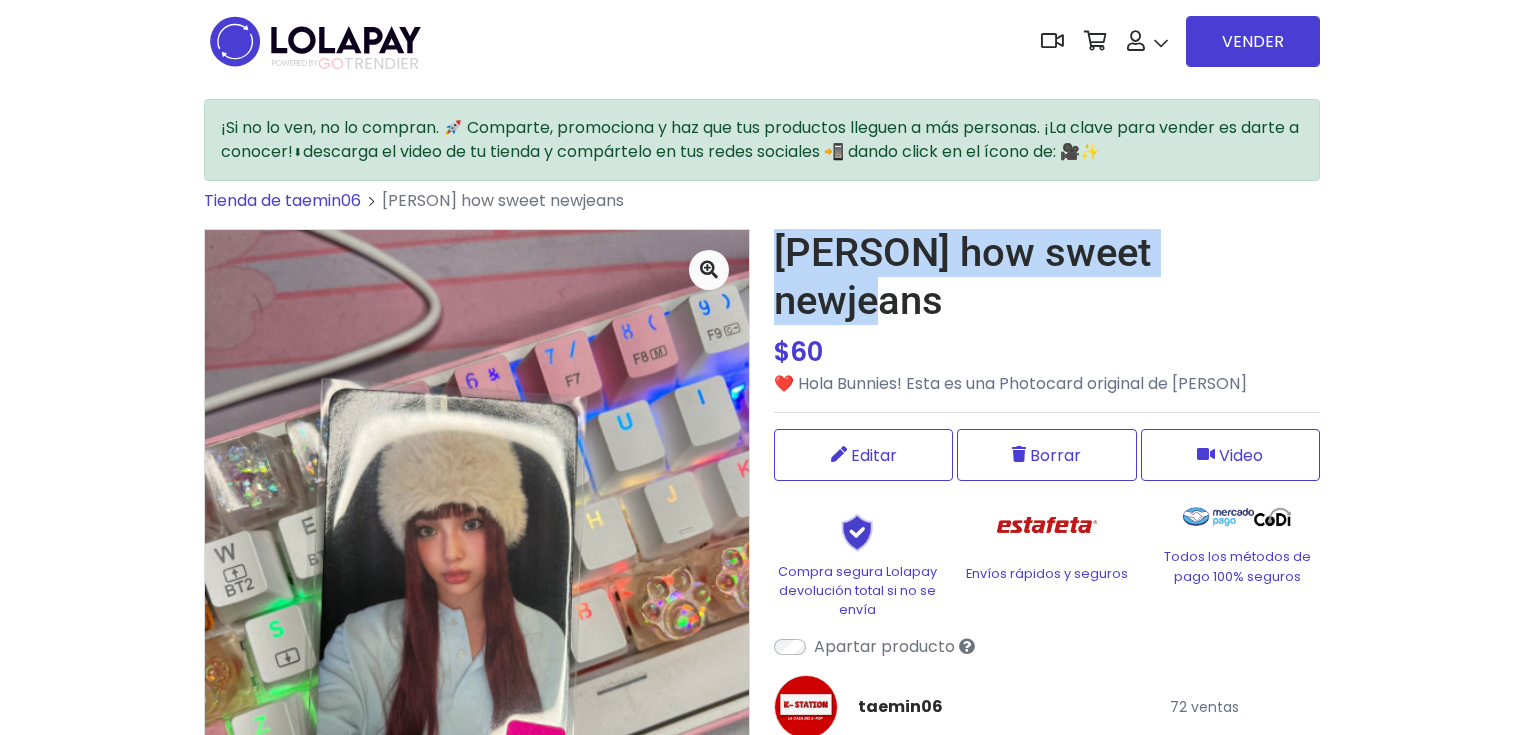 drag, startPoint x: 1263, startPoint y: 260, endPoint x: 762, endPoint y: 258, distance: 501.004 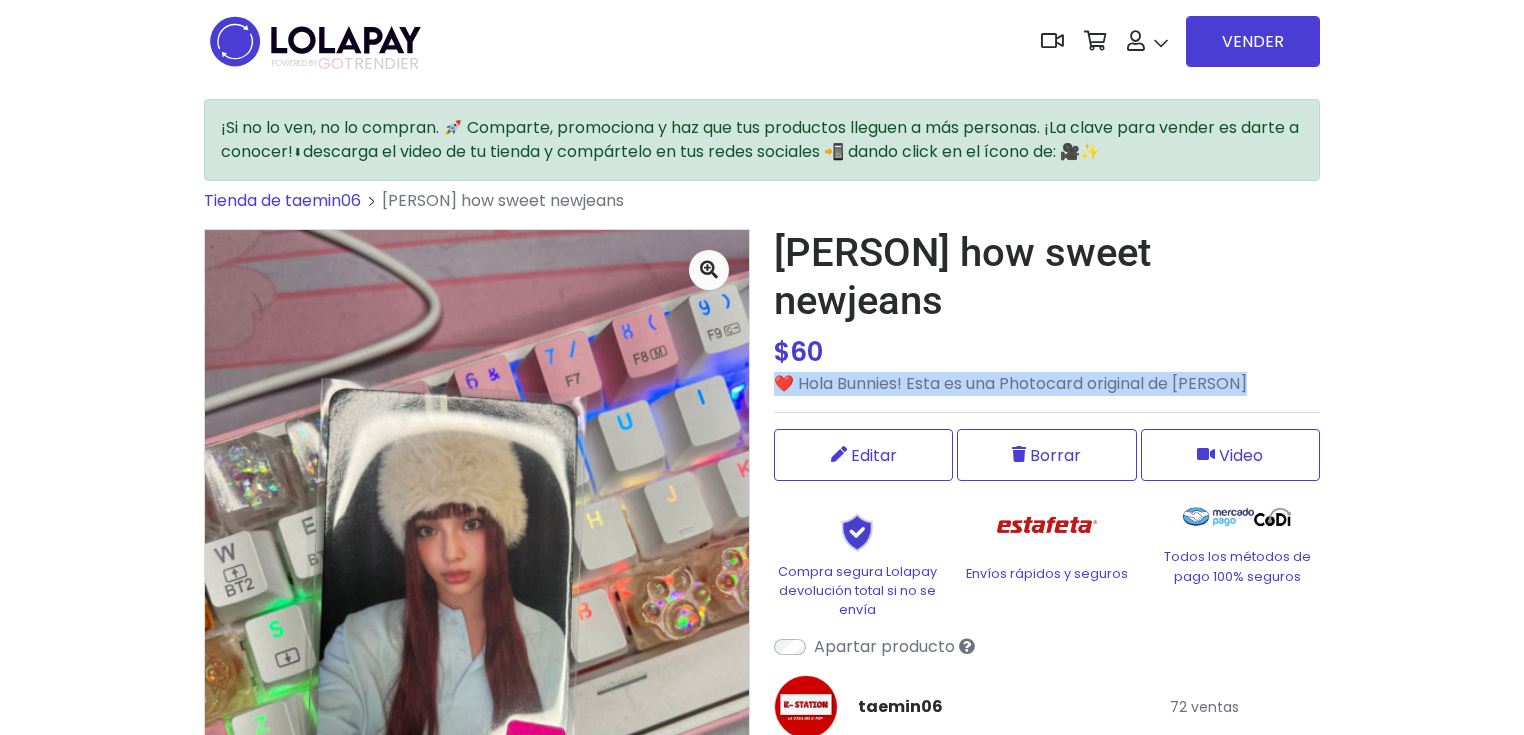 drag, startPoint x: 775, startPoint y: 324, endPoint x: 1270, endPoint y: 360, distance: 496.30737 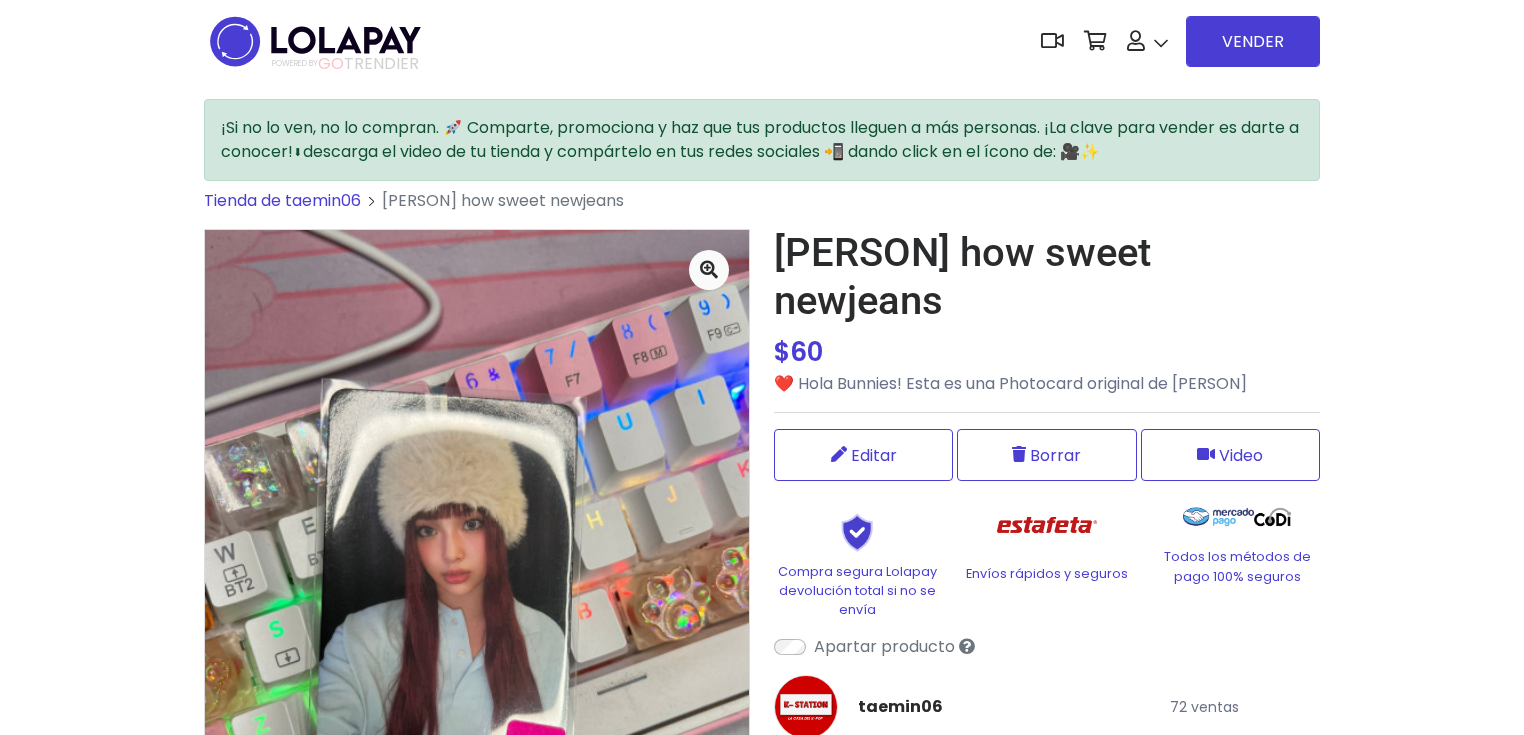 drag, startPoint x: 528, startPoint y: 191, endPoint x: 540, endPoint y: 180, distance: 16.27882 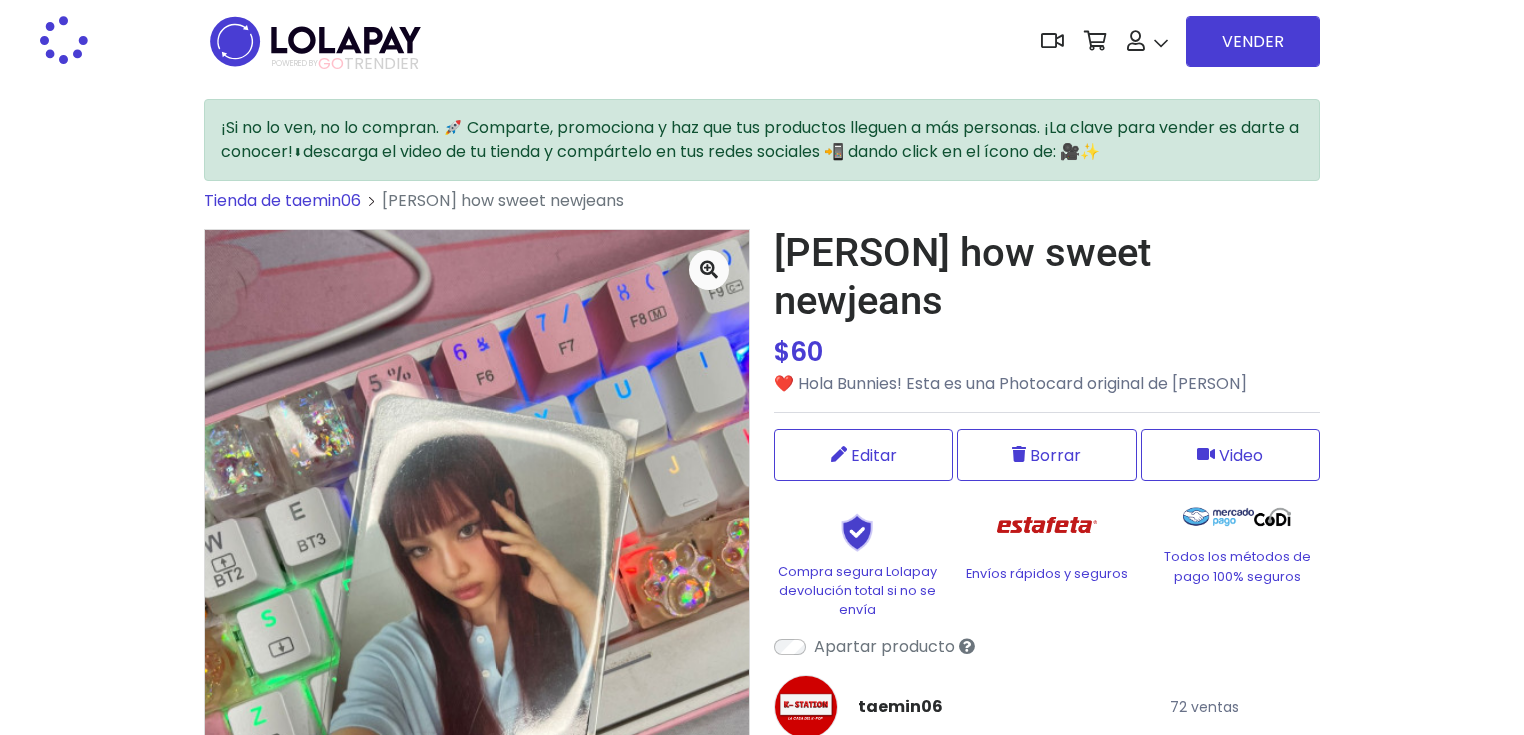 scroll, scrollTop: 0, scrollLeft: 0, axis: both 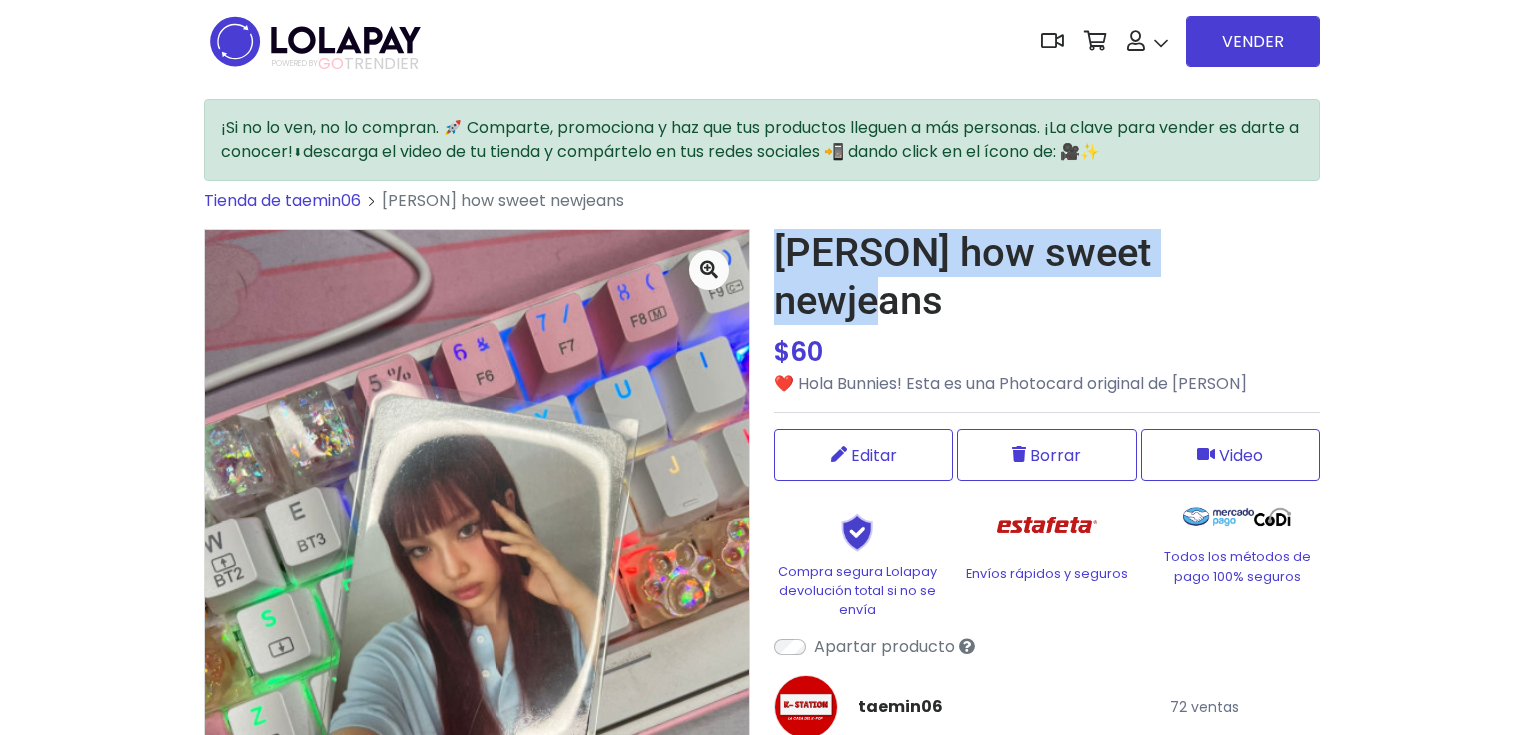 drag, startPoint x: 772, startPoint y: 257, endPoint x: 1293, endPoint y: 259, distance: 521.00385 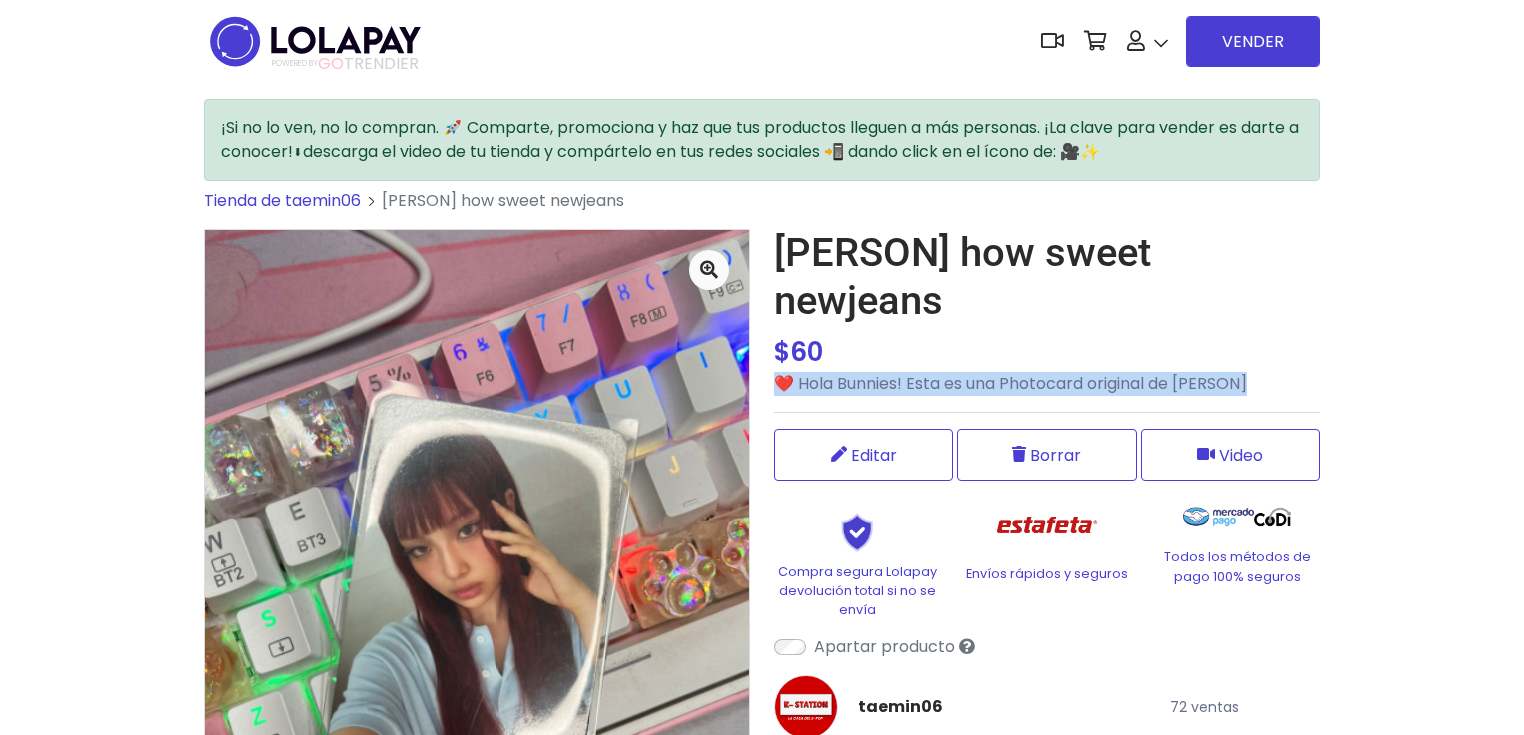 drag, startPoint x: 808, startPoint y: 334, endPoint x: 1243, endPoint y: 363, distance: 435.9656 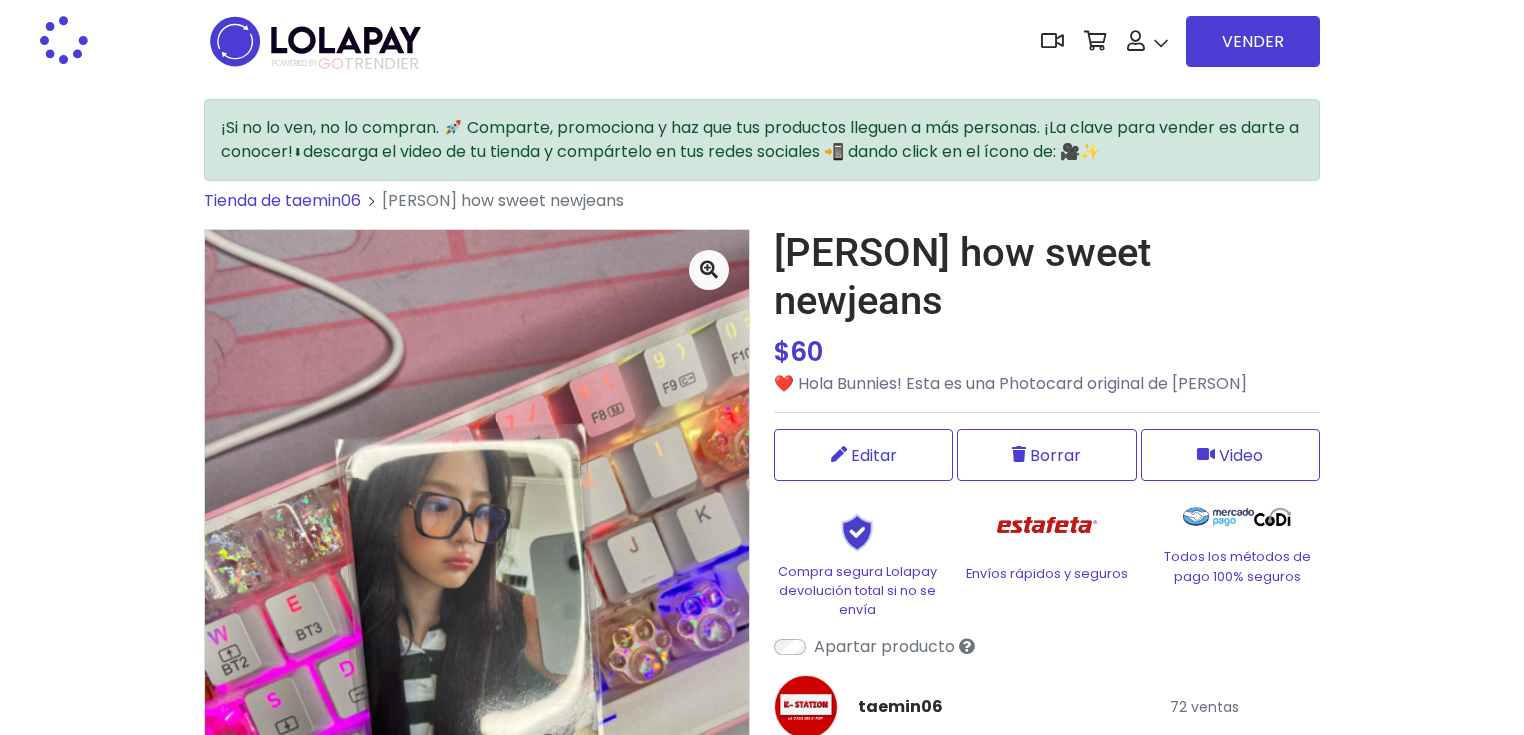 scroll, scrollTop: 0, scrollLeft: 0, axis: both 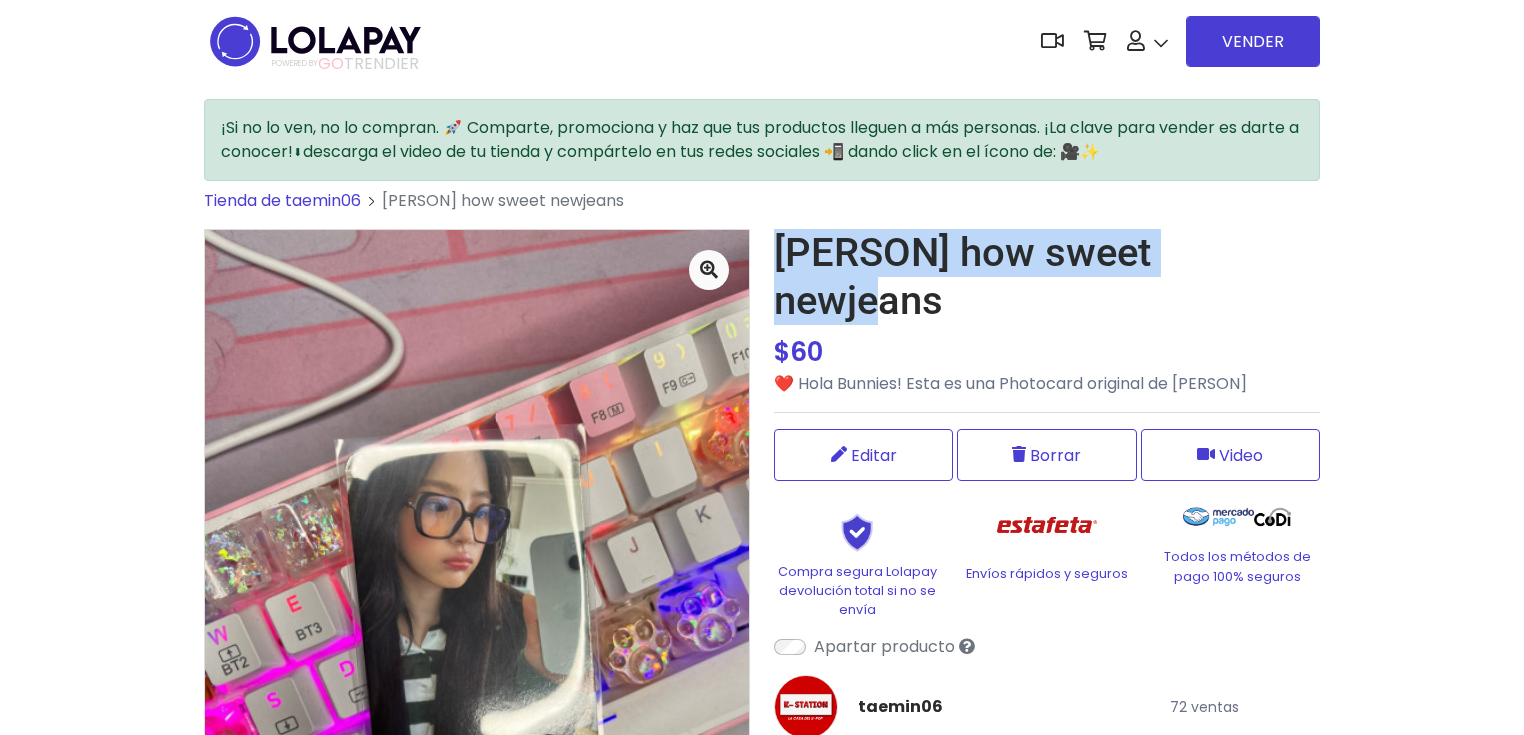 drag, startPoint x: 780, startPoint y: 261, endPoint x: 1244, endPoint y: 258, distance: 464.0097 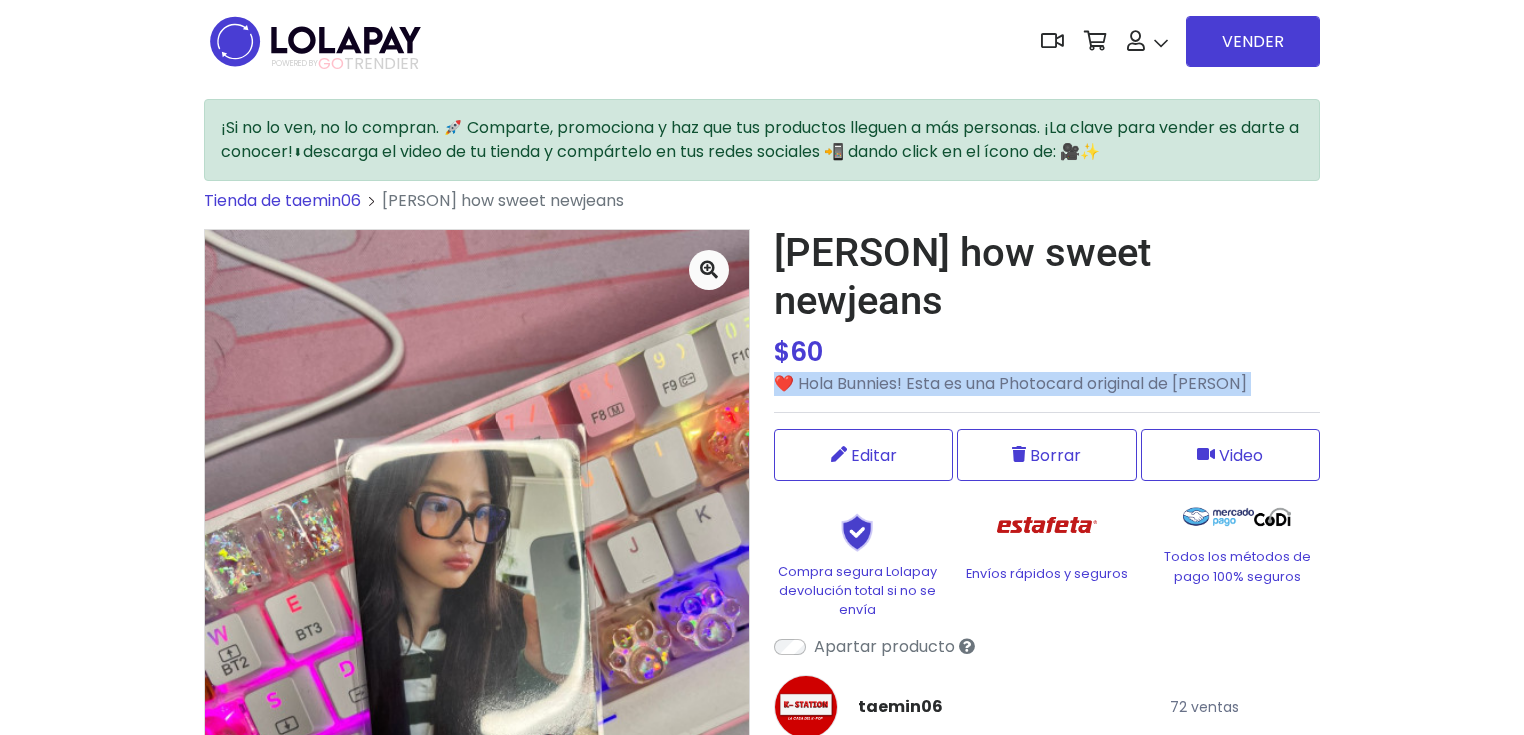 drag, startPoint x: 779, startPoint y: 336, endPoint x: 1259, endPoint y: 366, distance: 480.93658 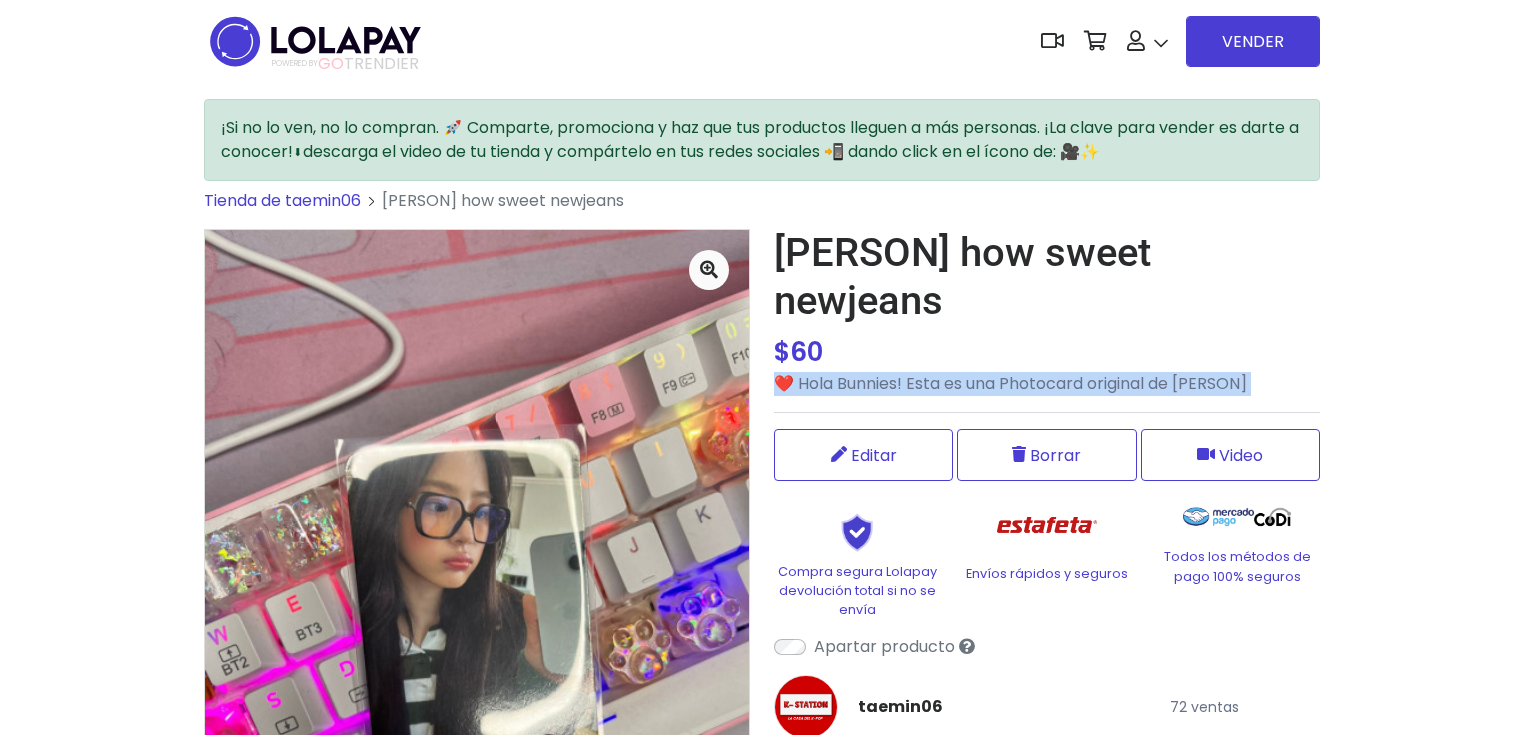 copy on "❤️ Hola Bunnies! Esta es una Photocard original de Minji
Cantidad:
-
+
1  unidades disponibles
Editar
Borrar
Video
Agregado a tu carrito!
Compartir" 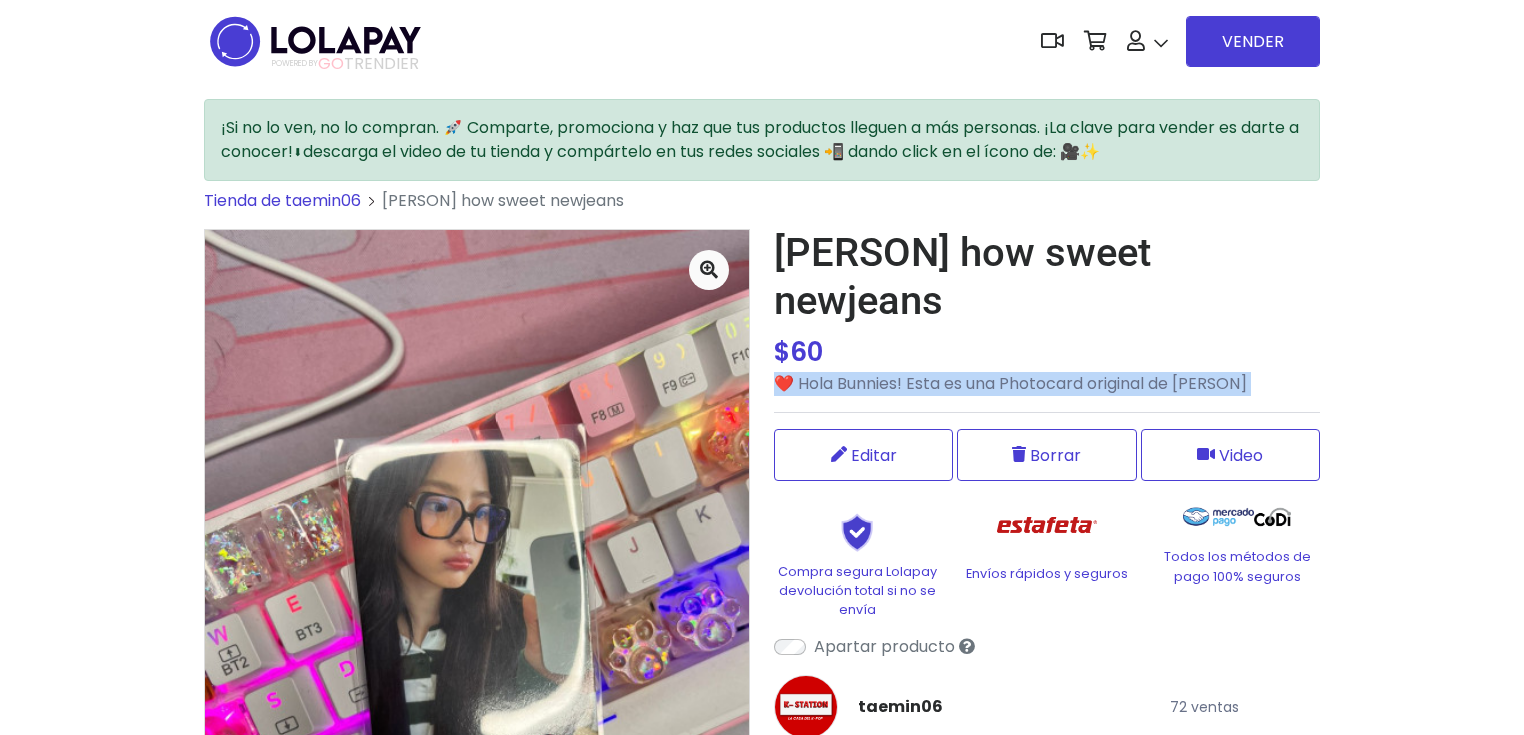 click on "❤️ Hola Bunnies! Esta es una Photocard original de Minji" at bounding box center (1047, 384) 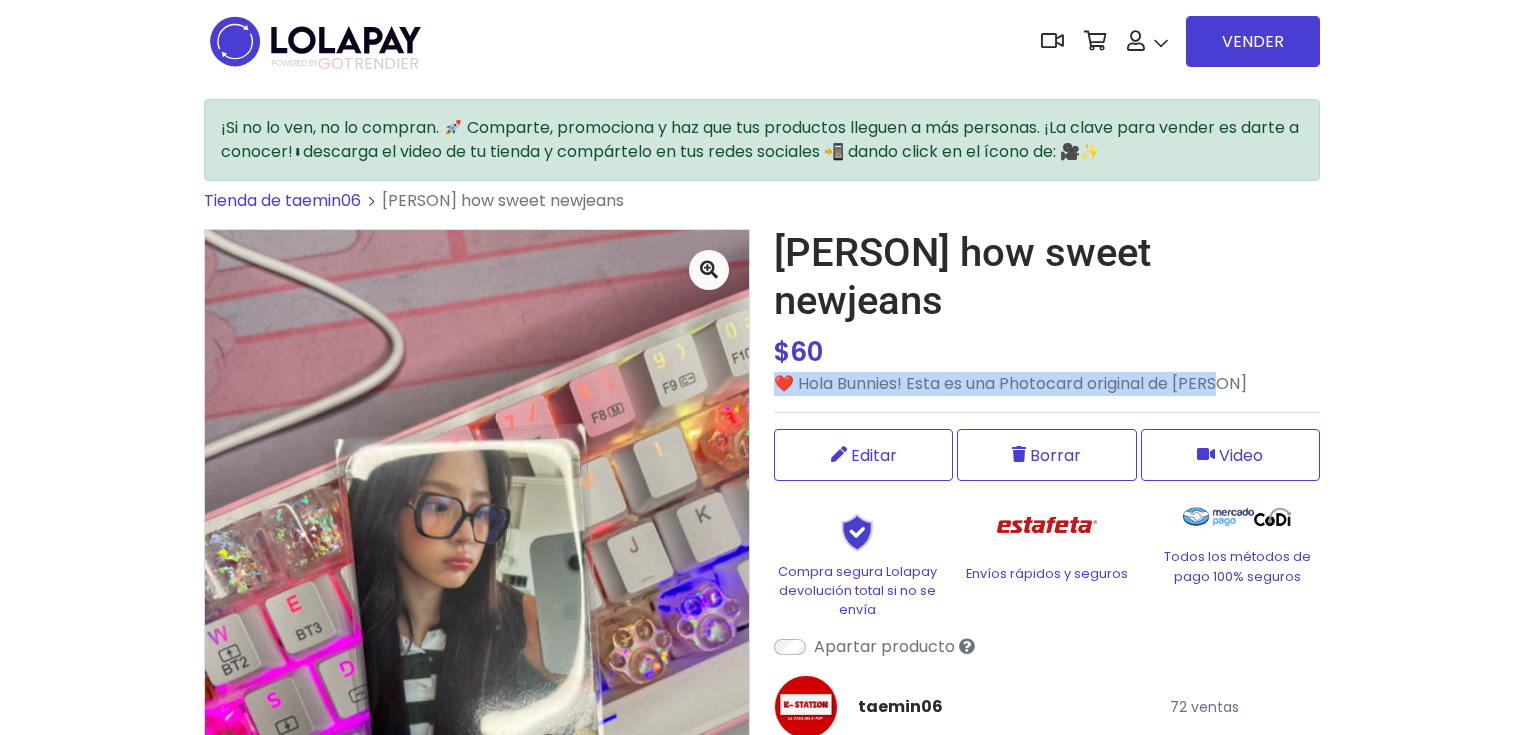 drag, startPoint x: 777, startPoint y: 338, endPoint x: 1248, endPoint y: 342, distance: 471.017 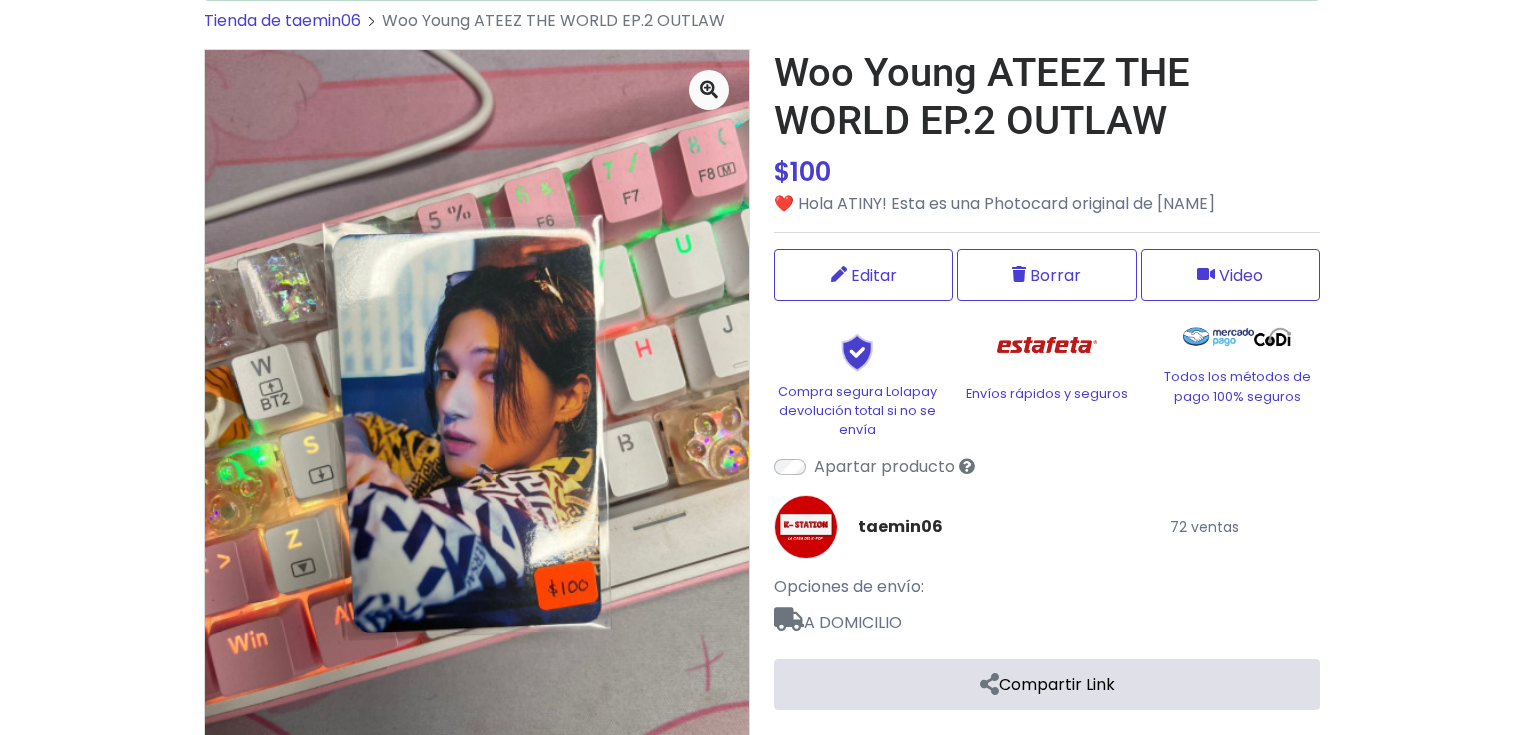 scroll, scrollTop: 176, scrollLeft: 0, axis: vertical 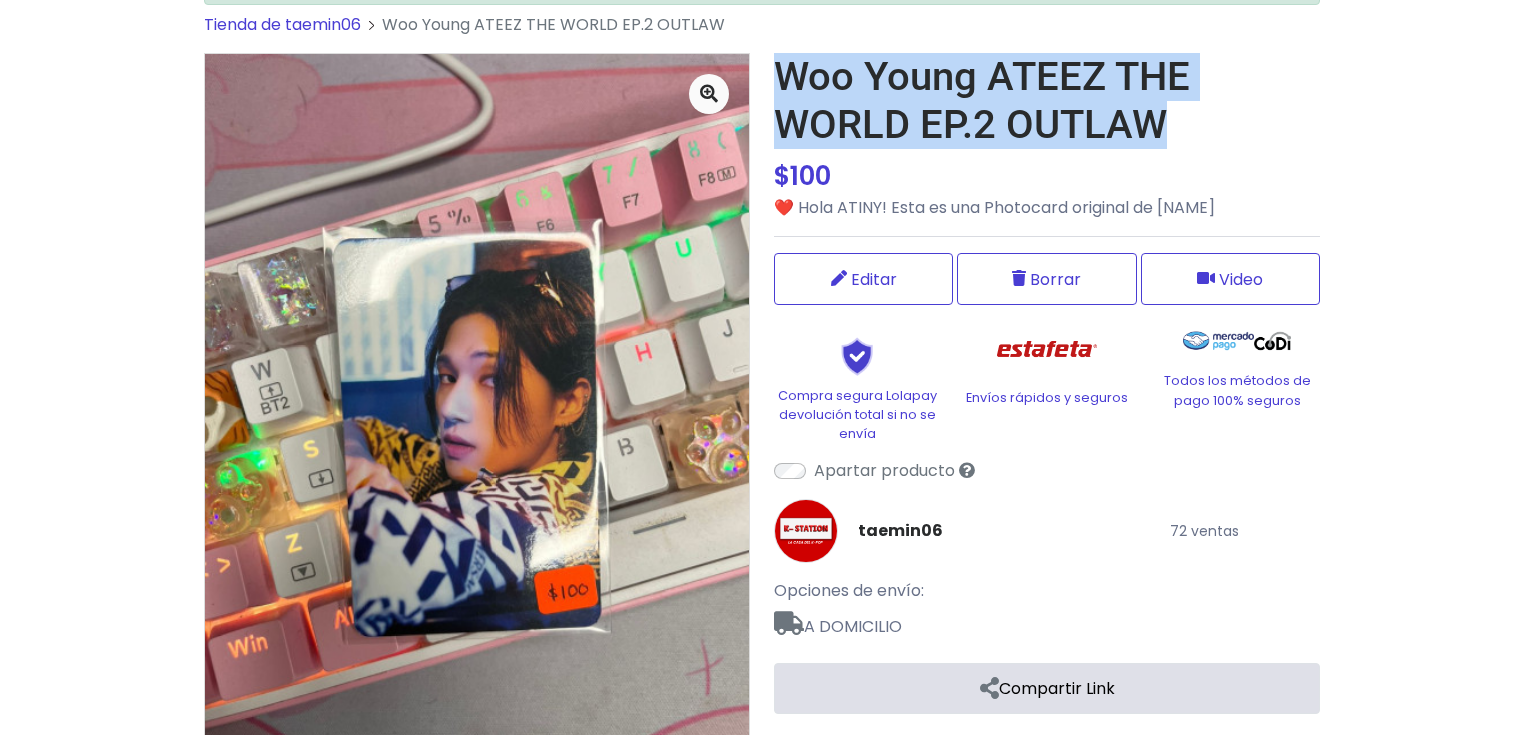 drag, startPoint x: 774, startPoint y: 76, endPoint x: 1164, endPoint y: 104, distance: 391.00385 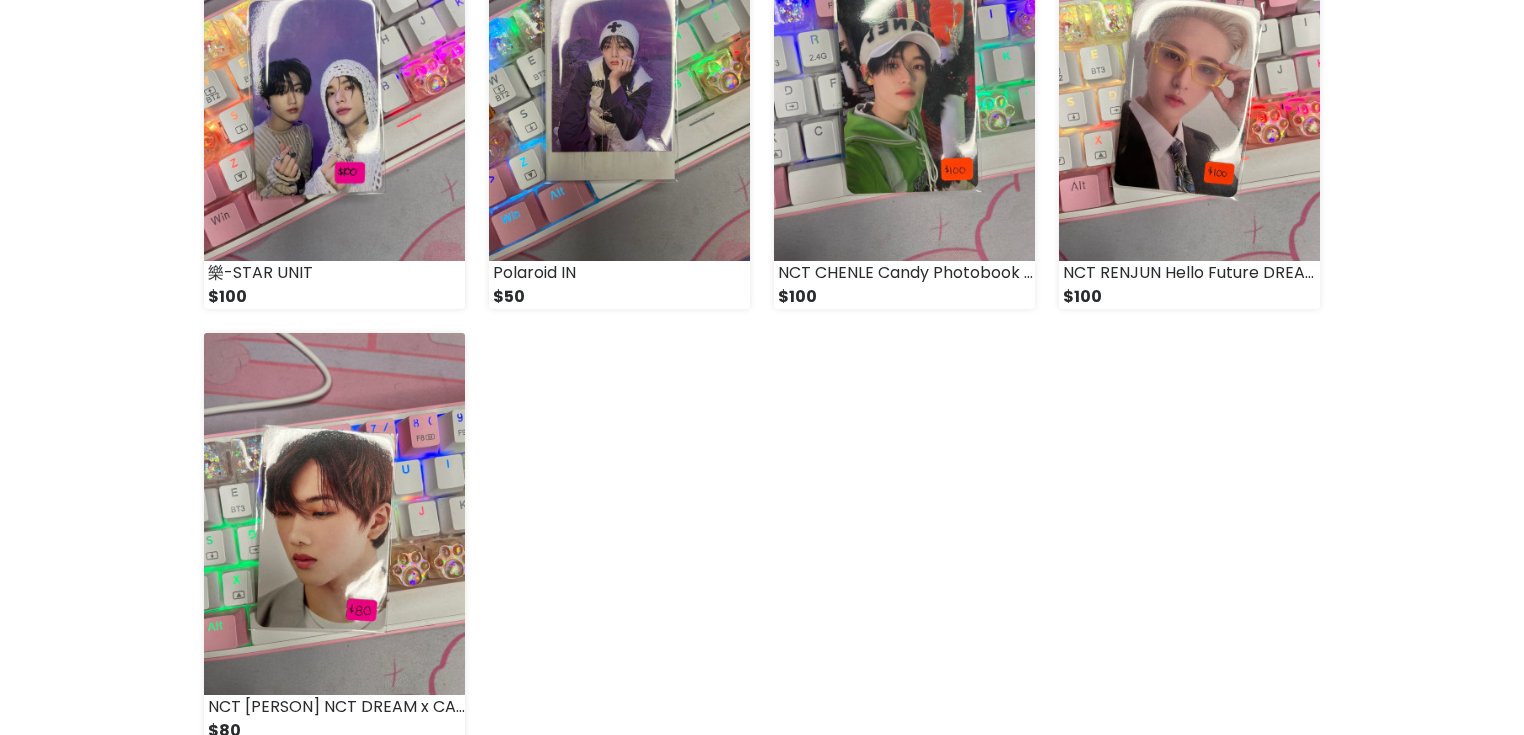scroll, scrollTop: 2572, scrollLeft: 0, axis: vertical 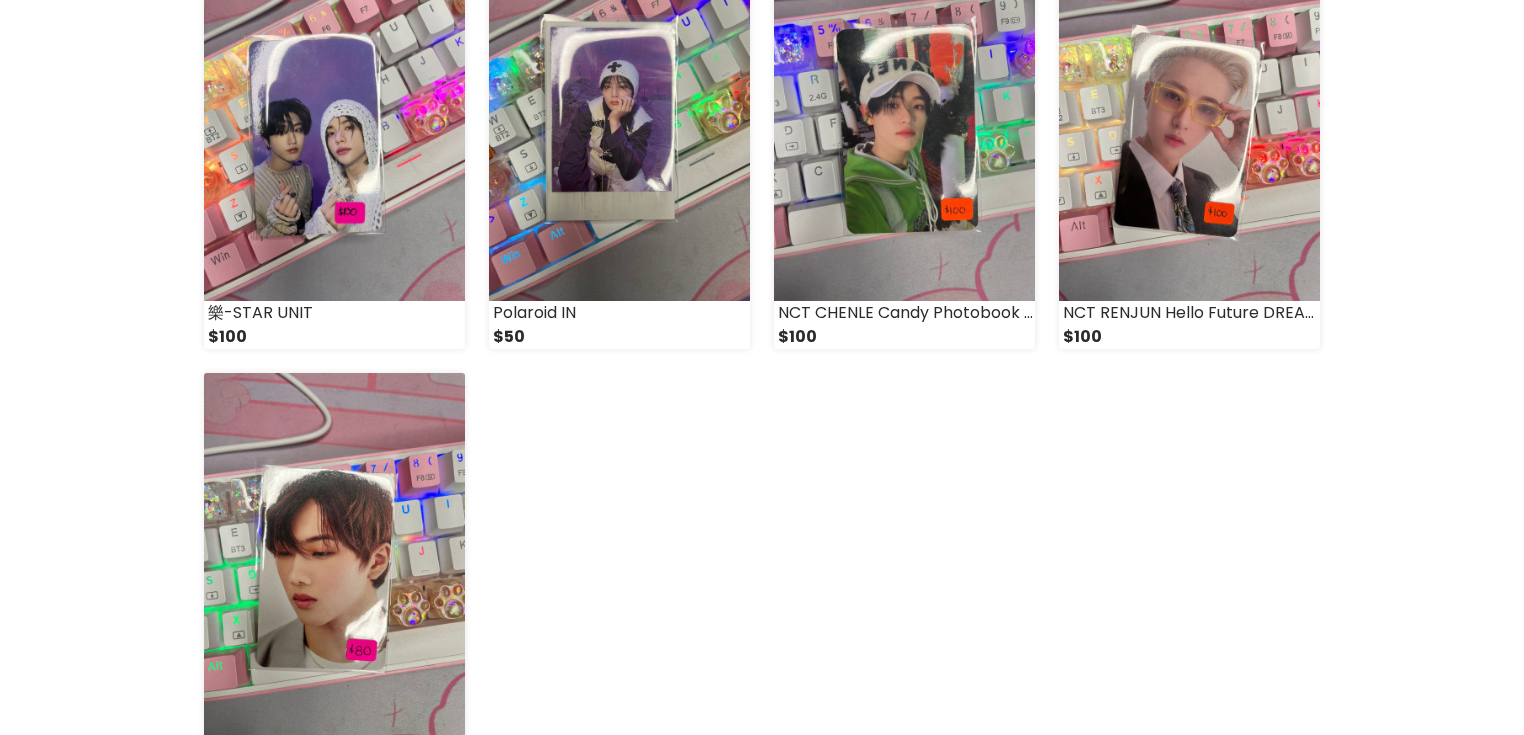 click at bounding box center [334, 554] 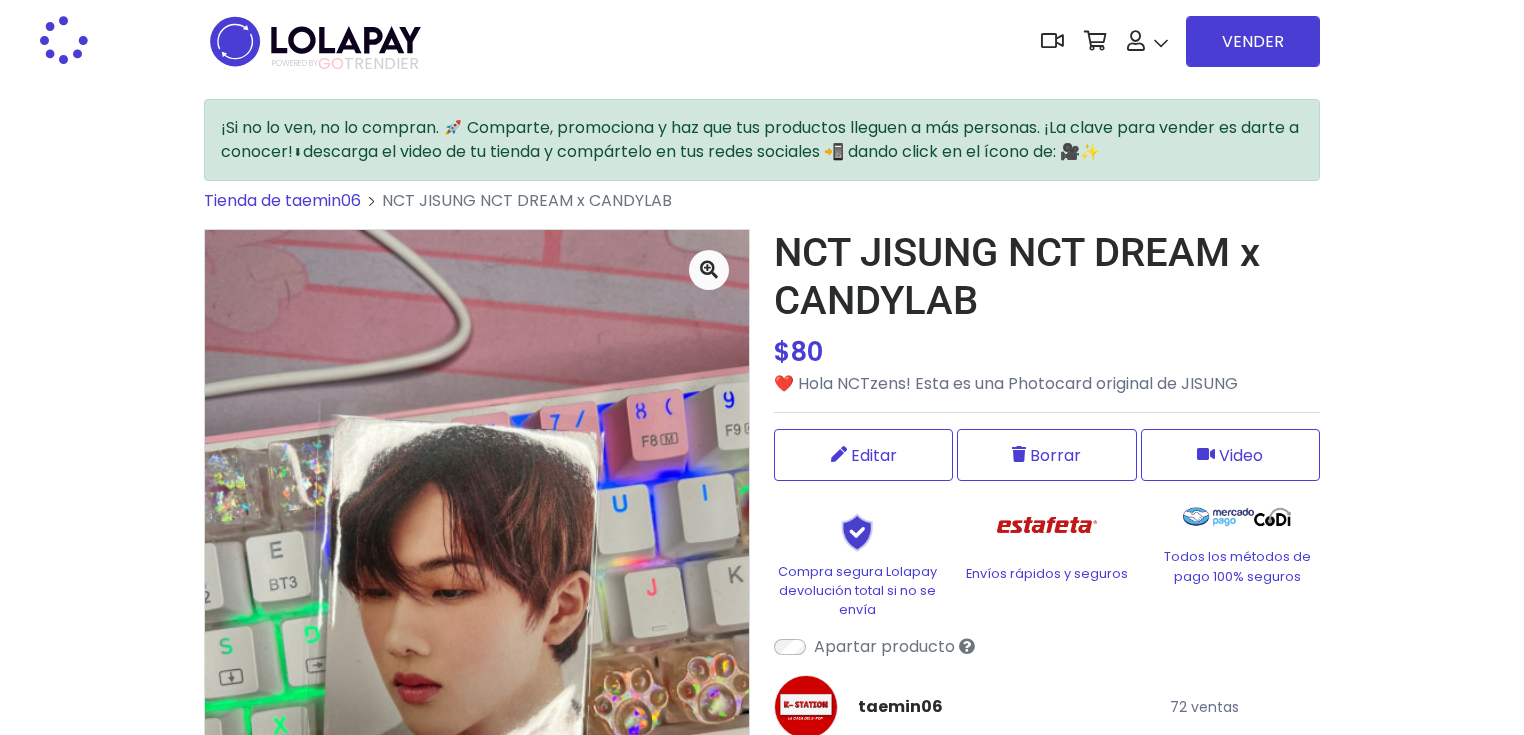 scroll, scrollTop: 0, scrollLeft: 0, axis: both 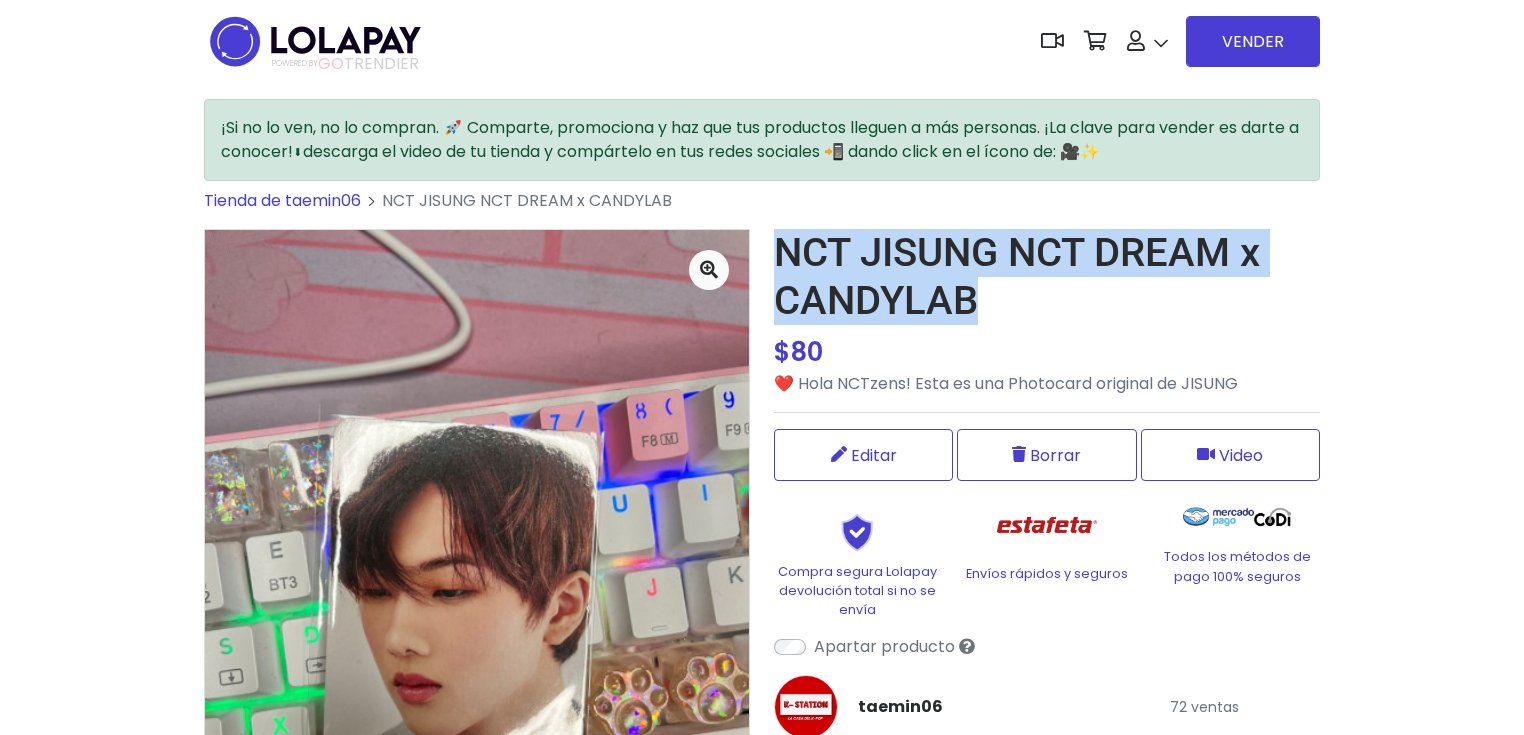 drag, startPoint x: 772, startPoint y: 252, endPoint x: 982, endPoint y: 294, distance: 214.15881 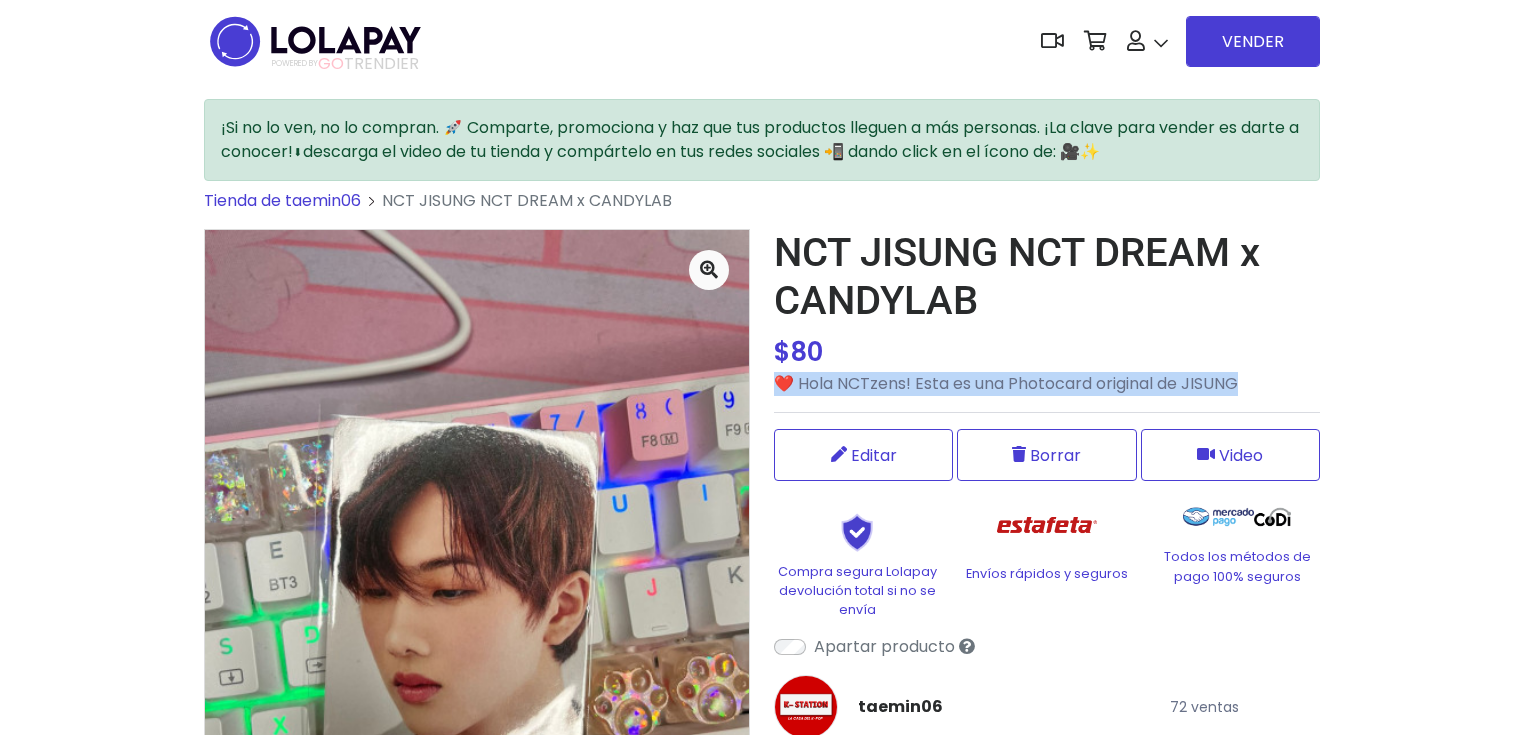drag, startPoint x: 1253, startPoint y: 381, endPoint x: 779, endPoint y: 376, distance: 474.02637 